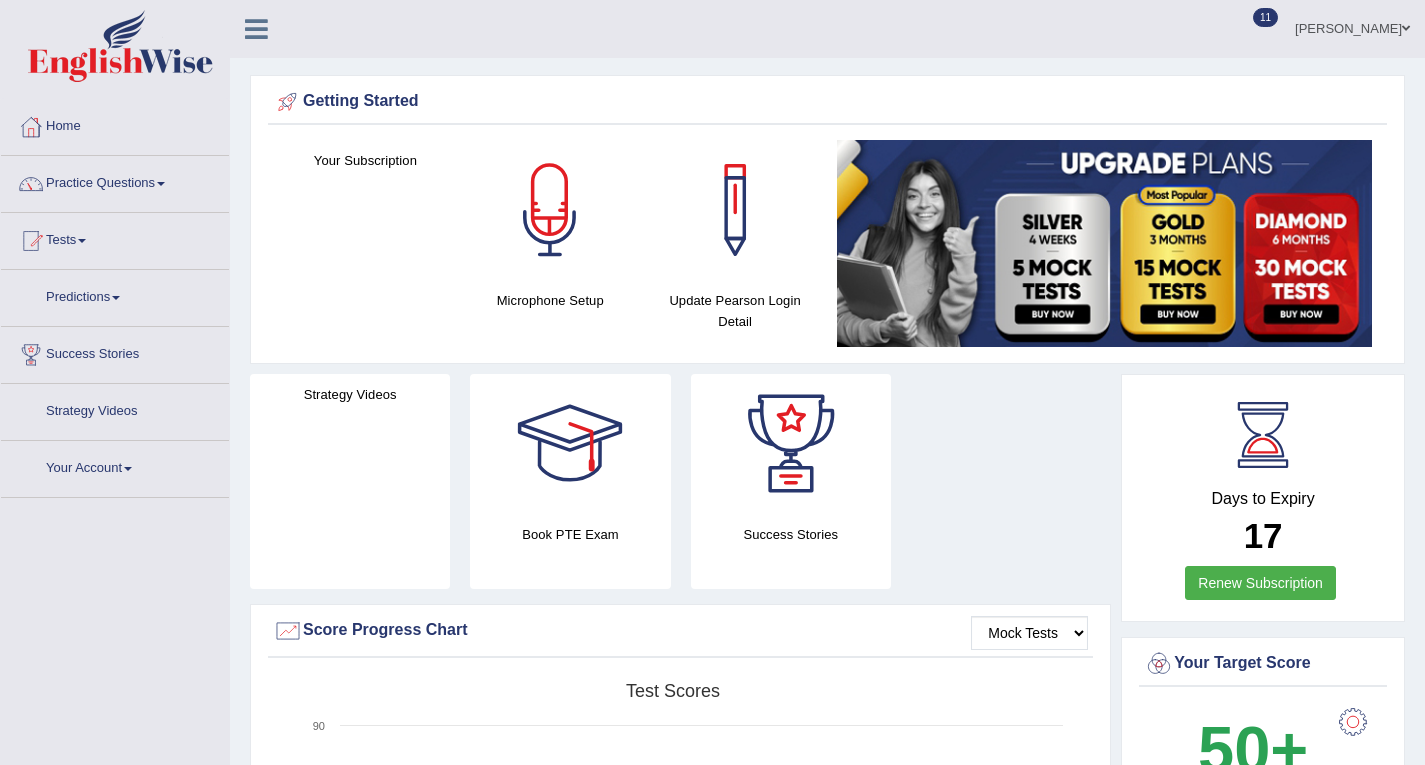 scroll, scrollTop: 0, scrollLeft: 0, axis: both 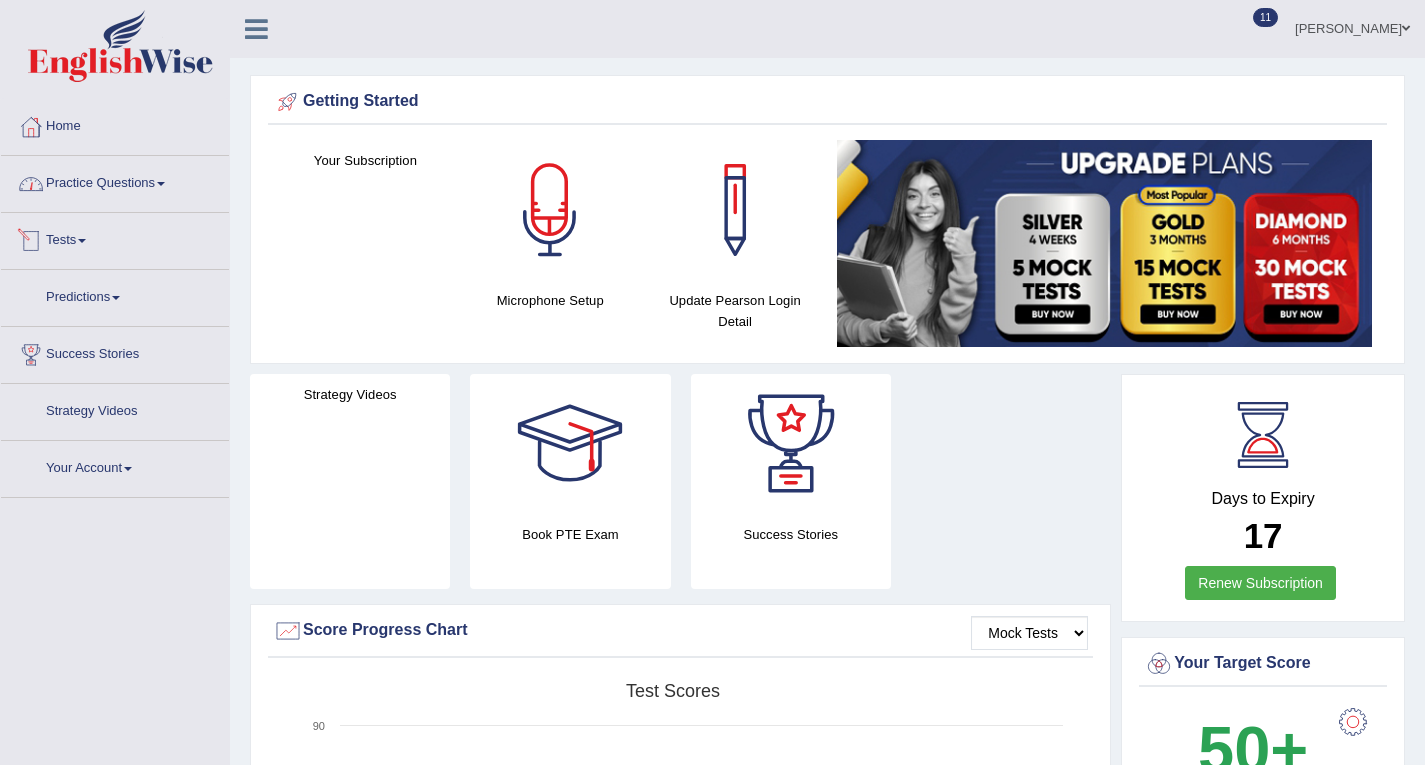 click on "Tests" at bounding box center [115, 238] 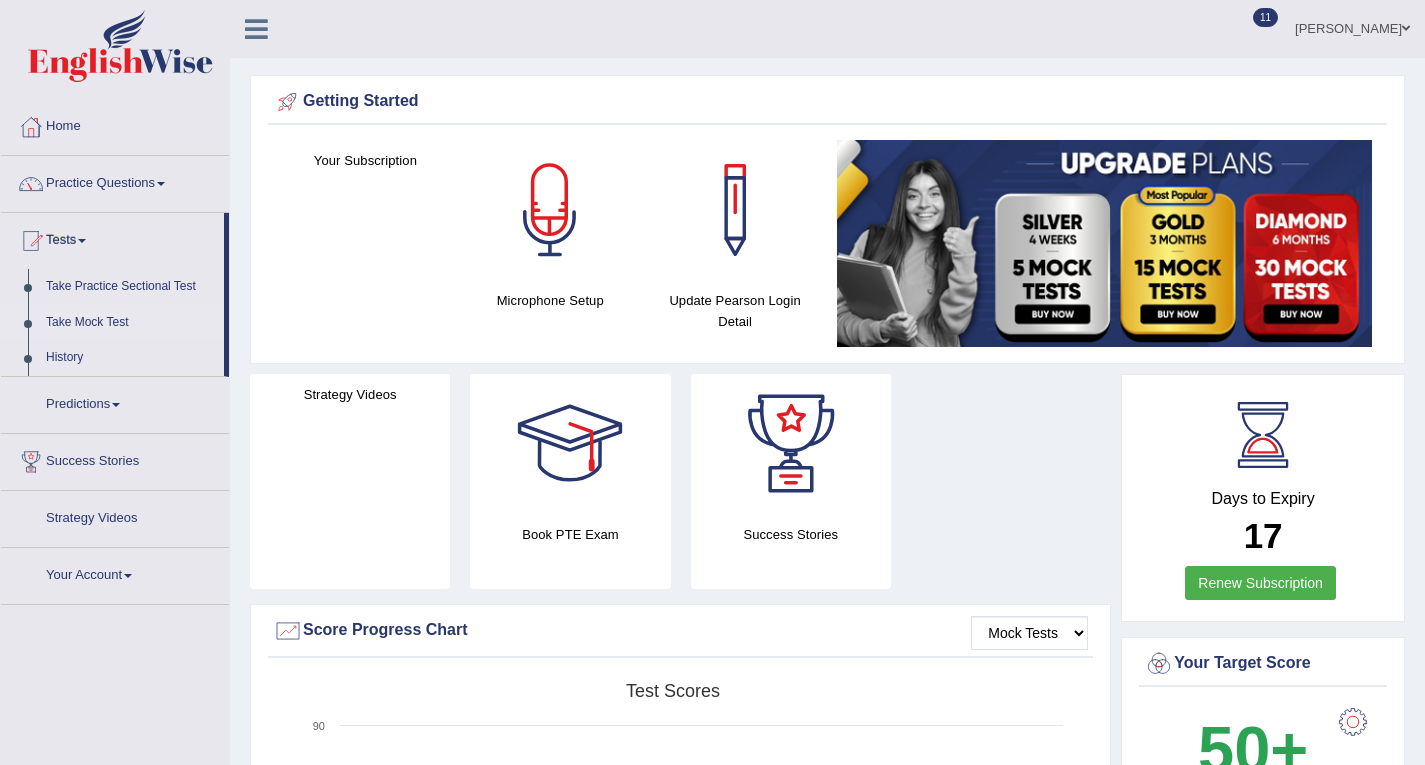 click on "Take Mock Test" at bounding box center [130, 323] 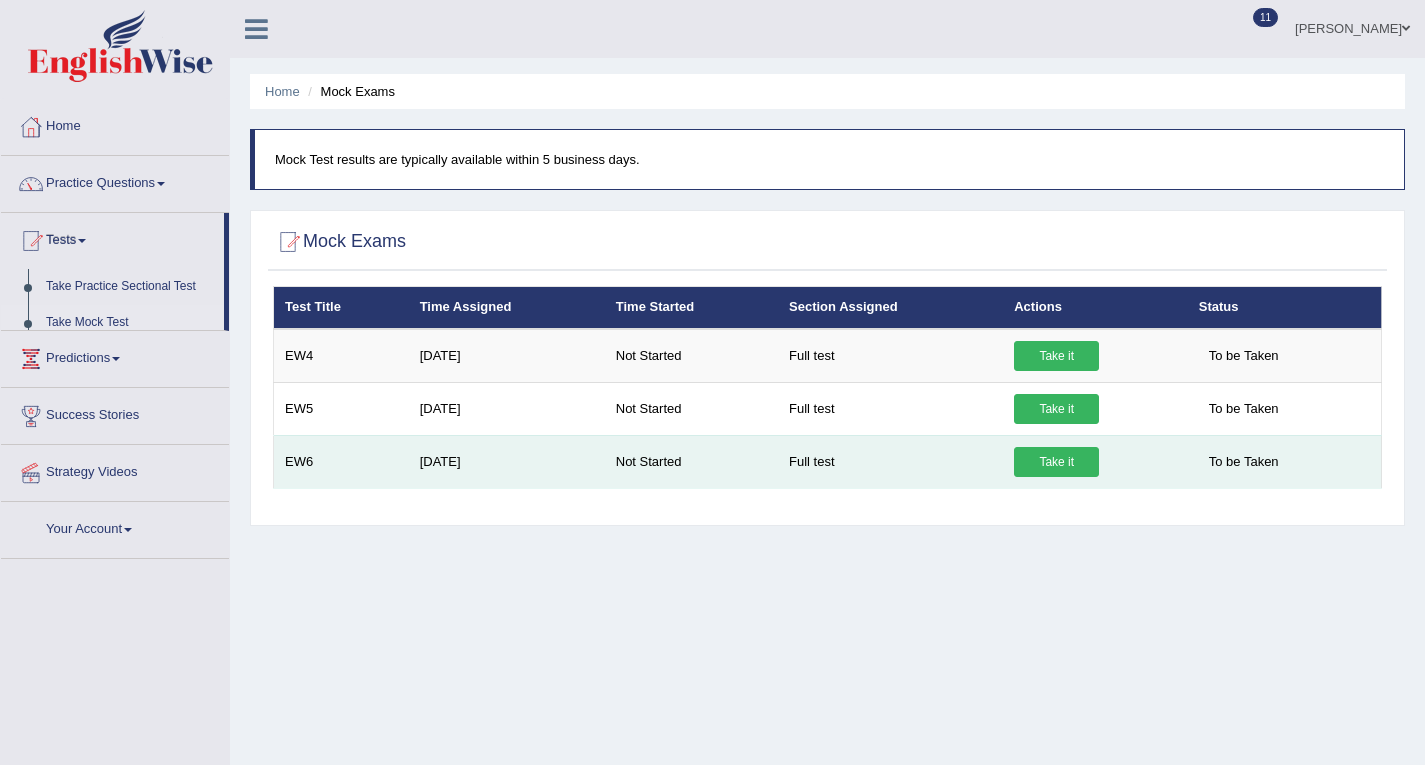 scroll, scrollTop: 0, scrollLeft: 0, axis: both 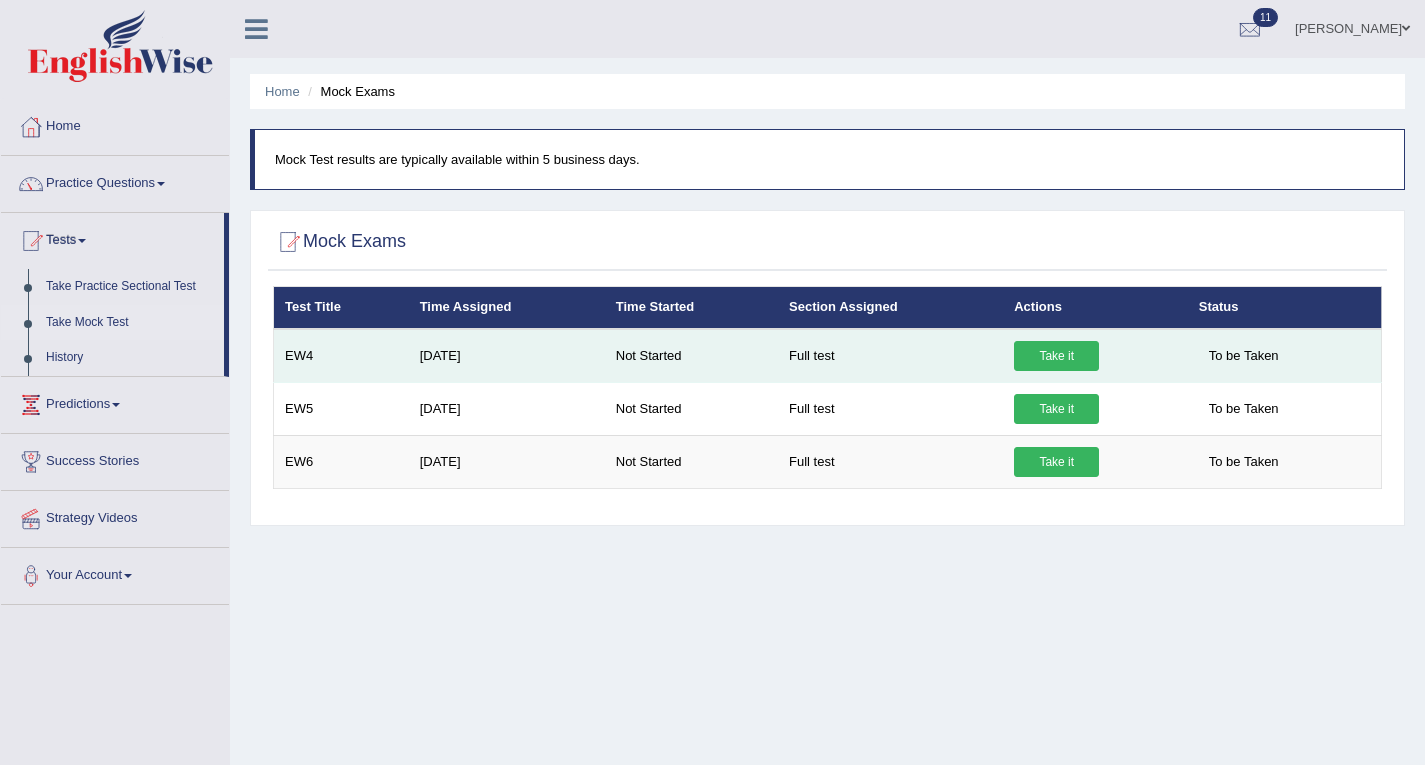click on "Take it" at bounding box center [1056, 356] 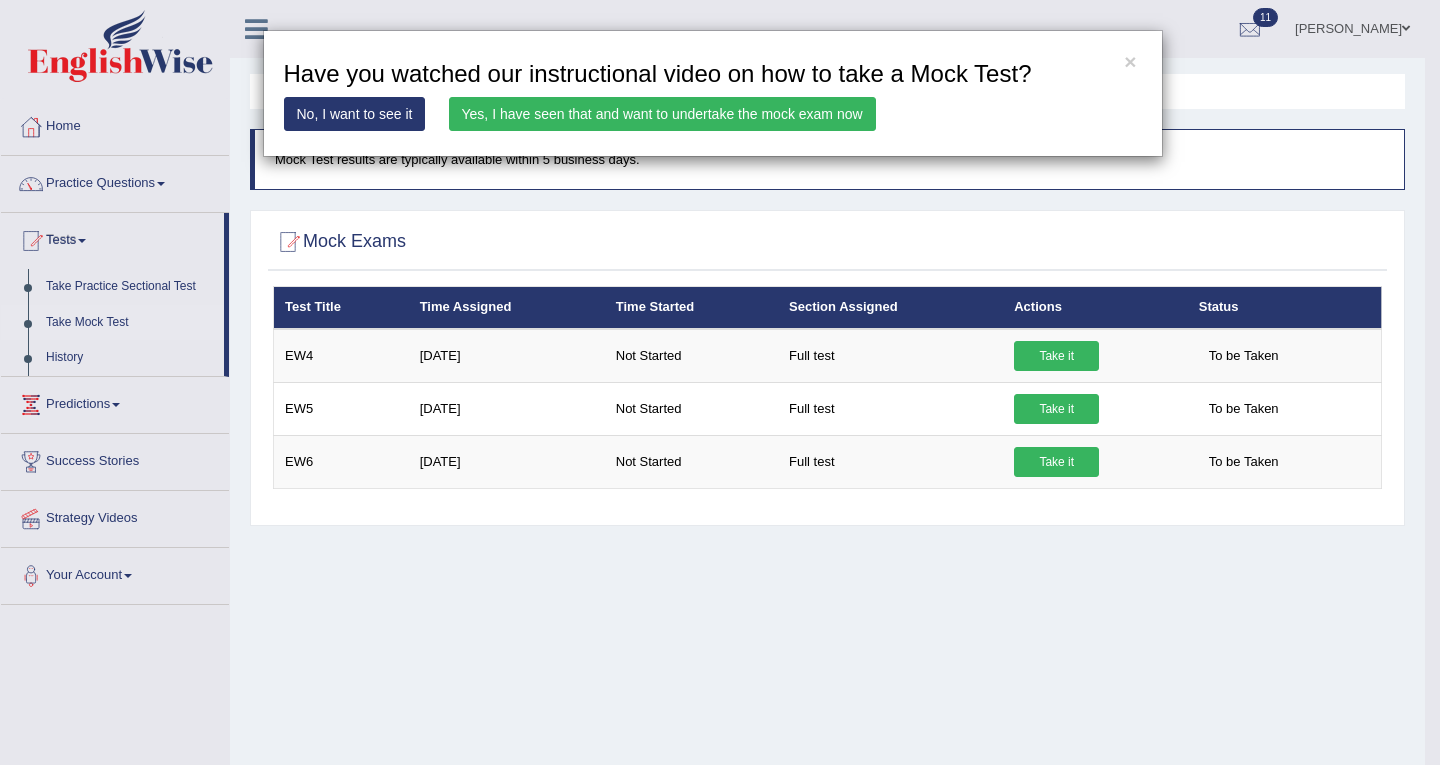 click on "Yes, I have seen that and want to undertake the mock exam now" at bounding box center (662, 114) 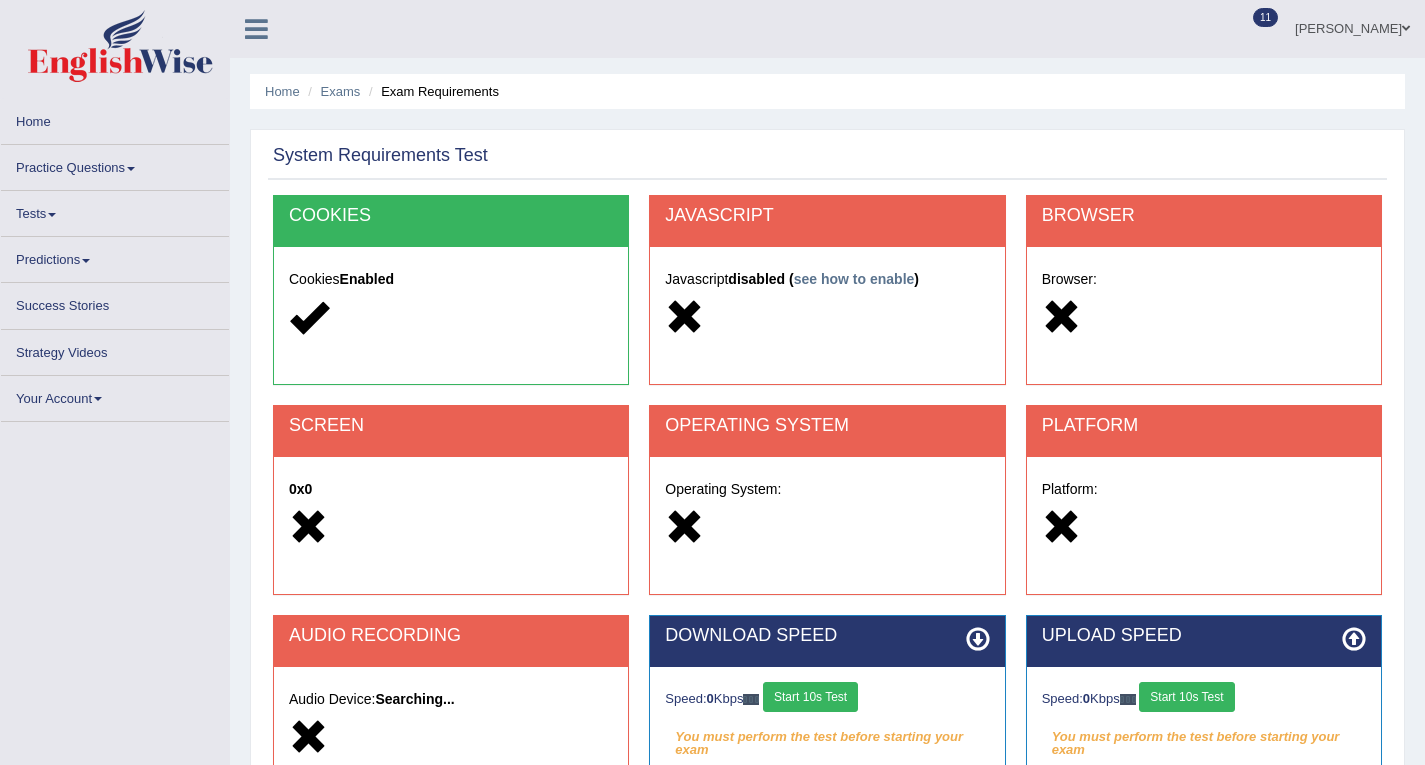 scroll, scrollTop: 0, scrollLeft: 0, axis: both 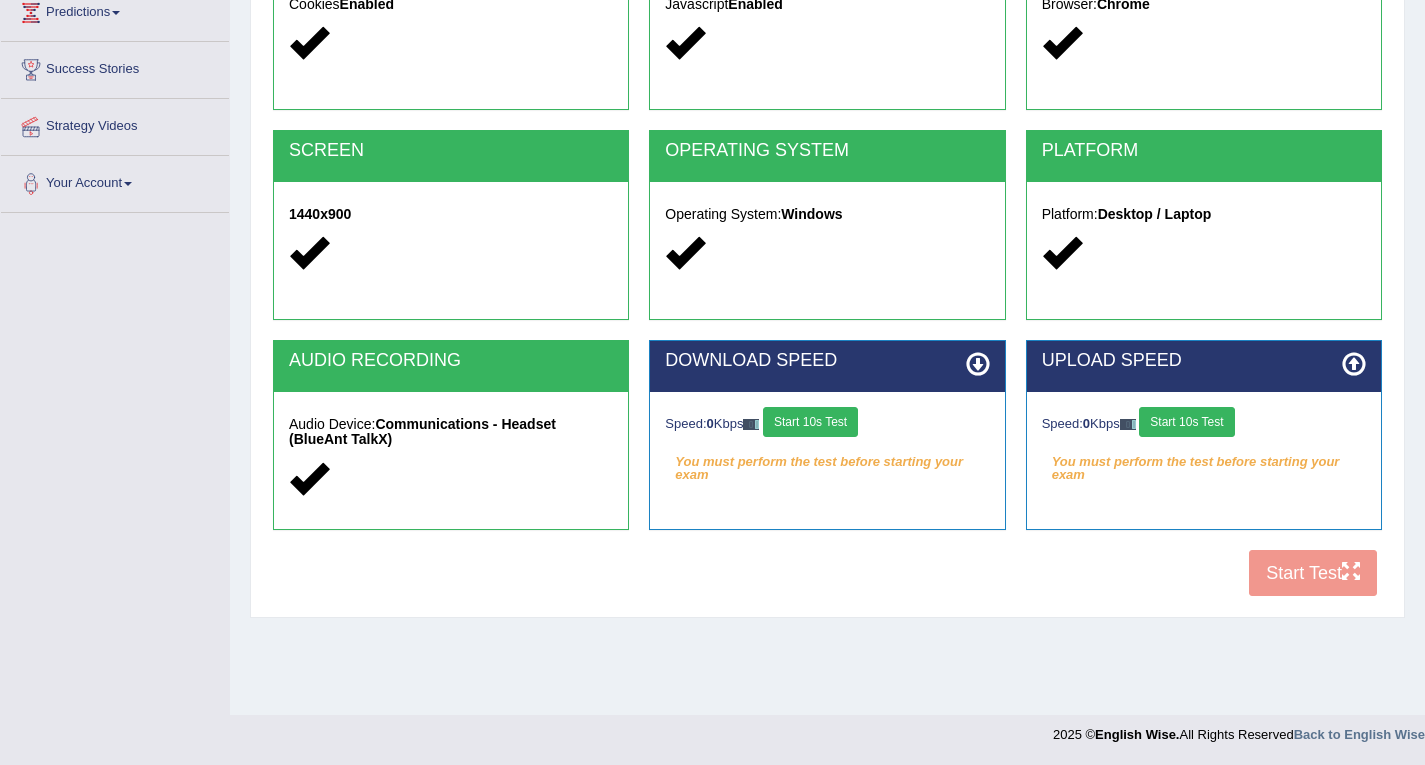 click on "Start 10s Test" at bounding box center (810, 422) 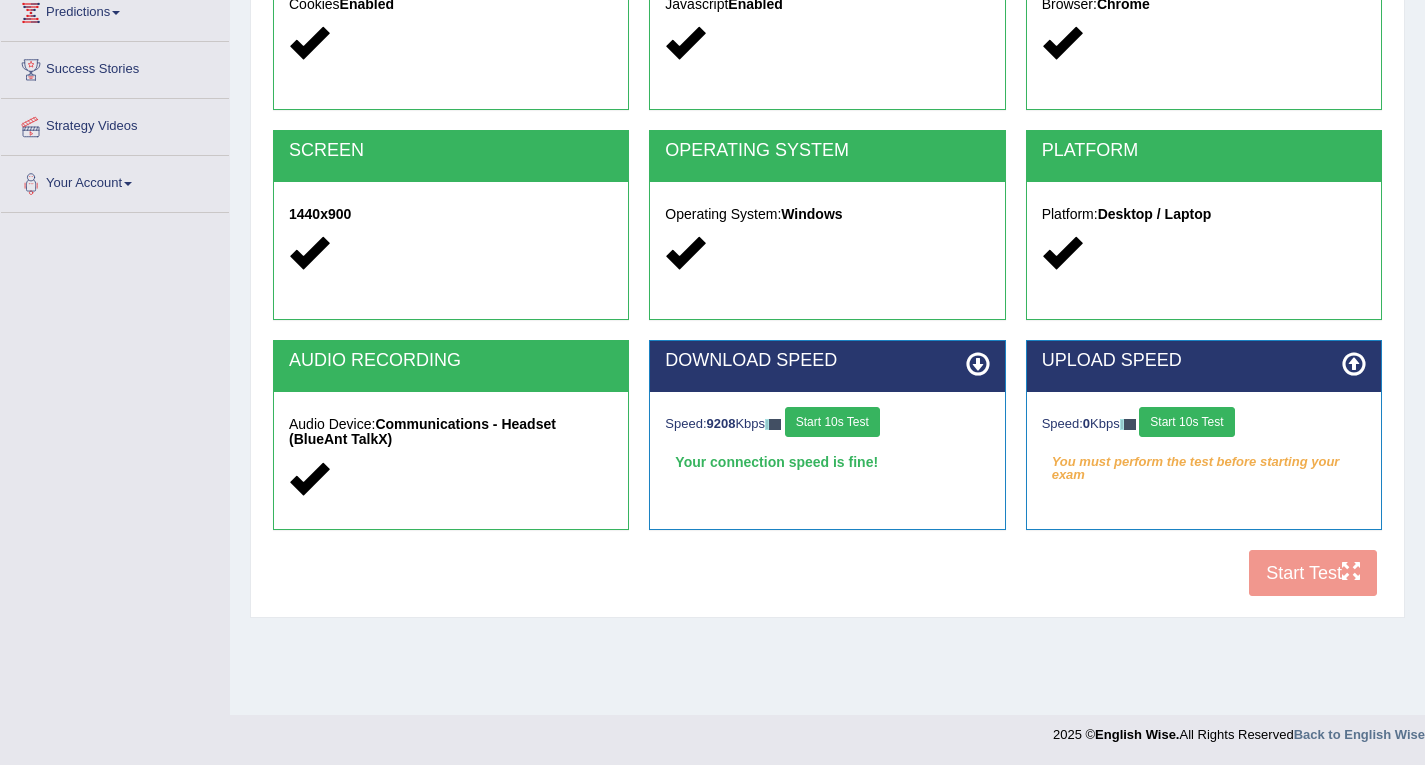 click on "Start 10s Test" at bounding box center [1186, 422] 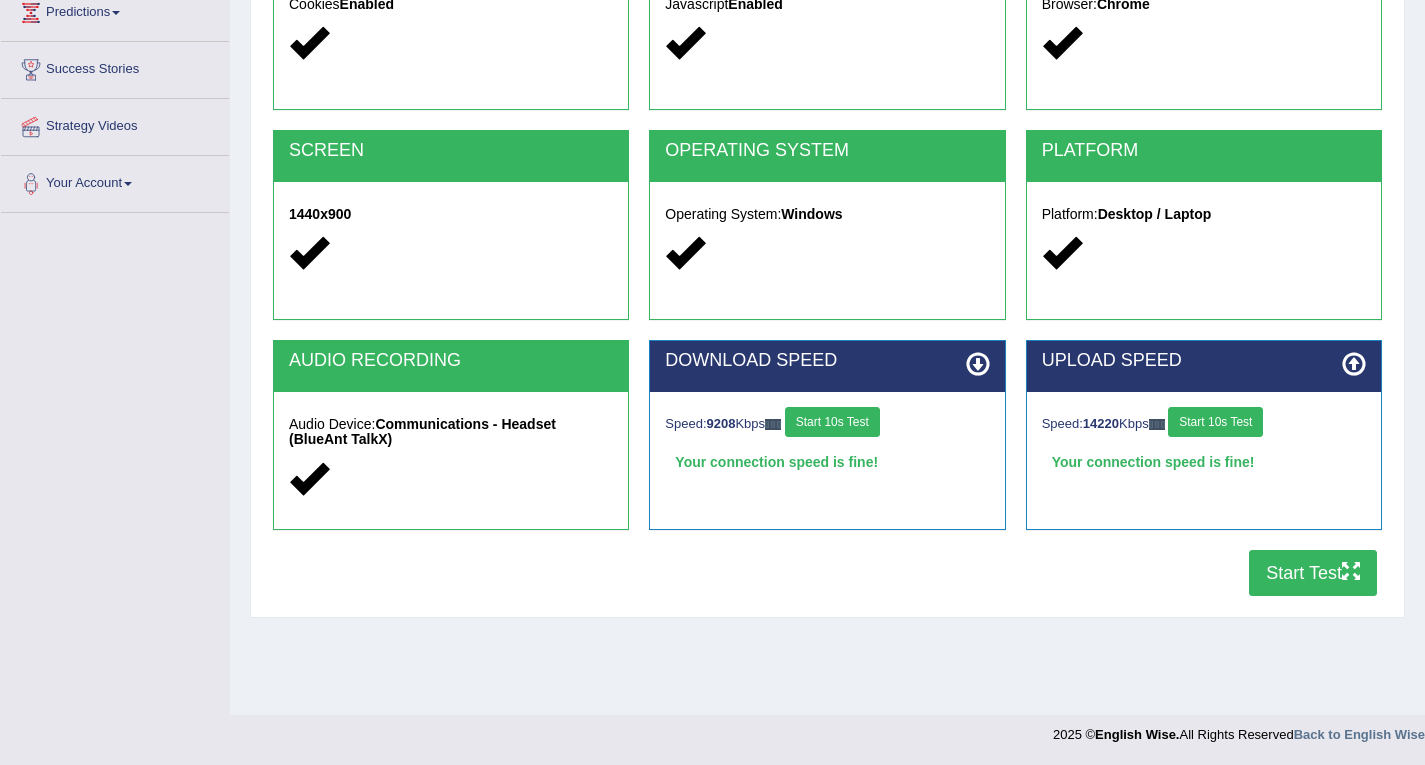 click on "Start Test" at bounding box center [1313, 573] 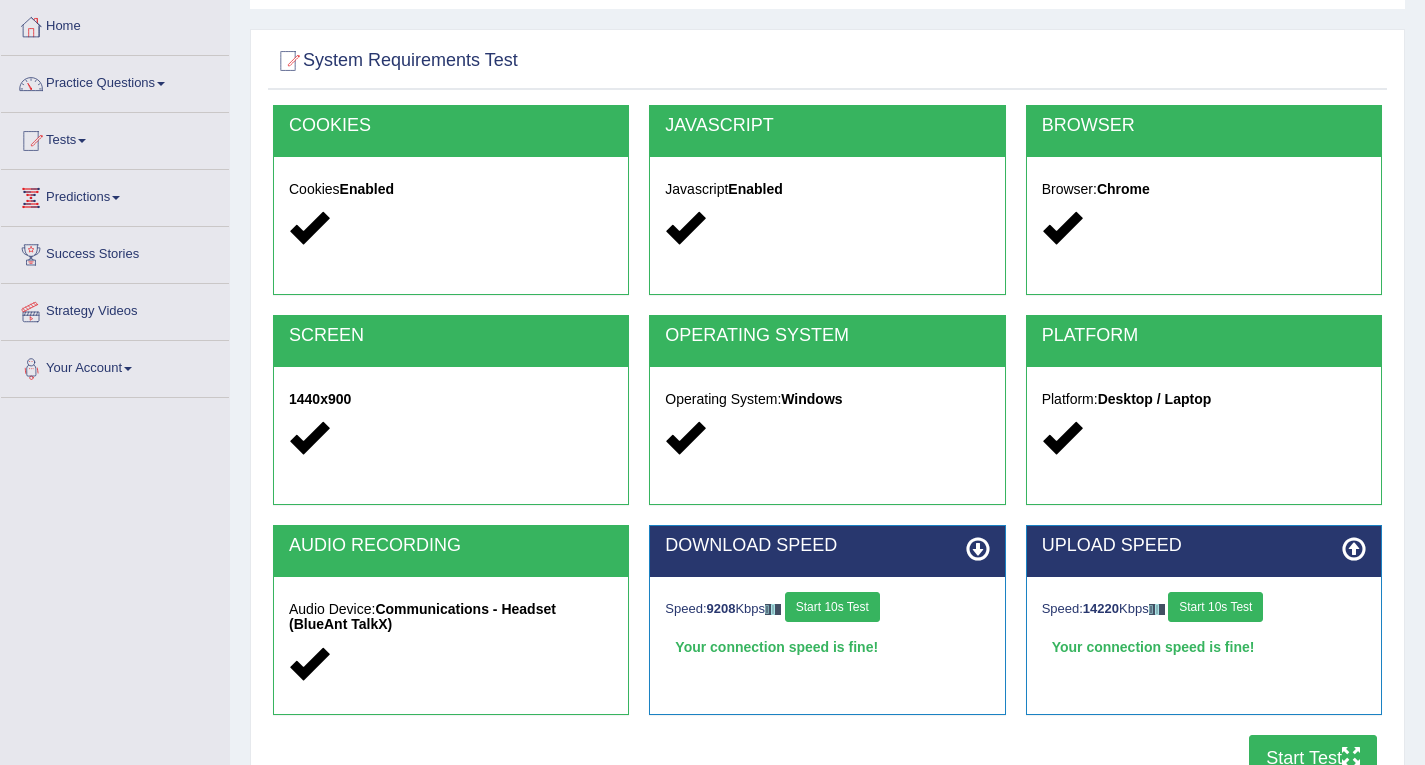 scroll, scrollTop: 0, scrollLeft: 0, axis: both 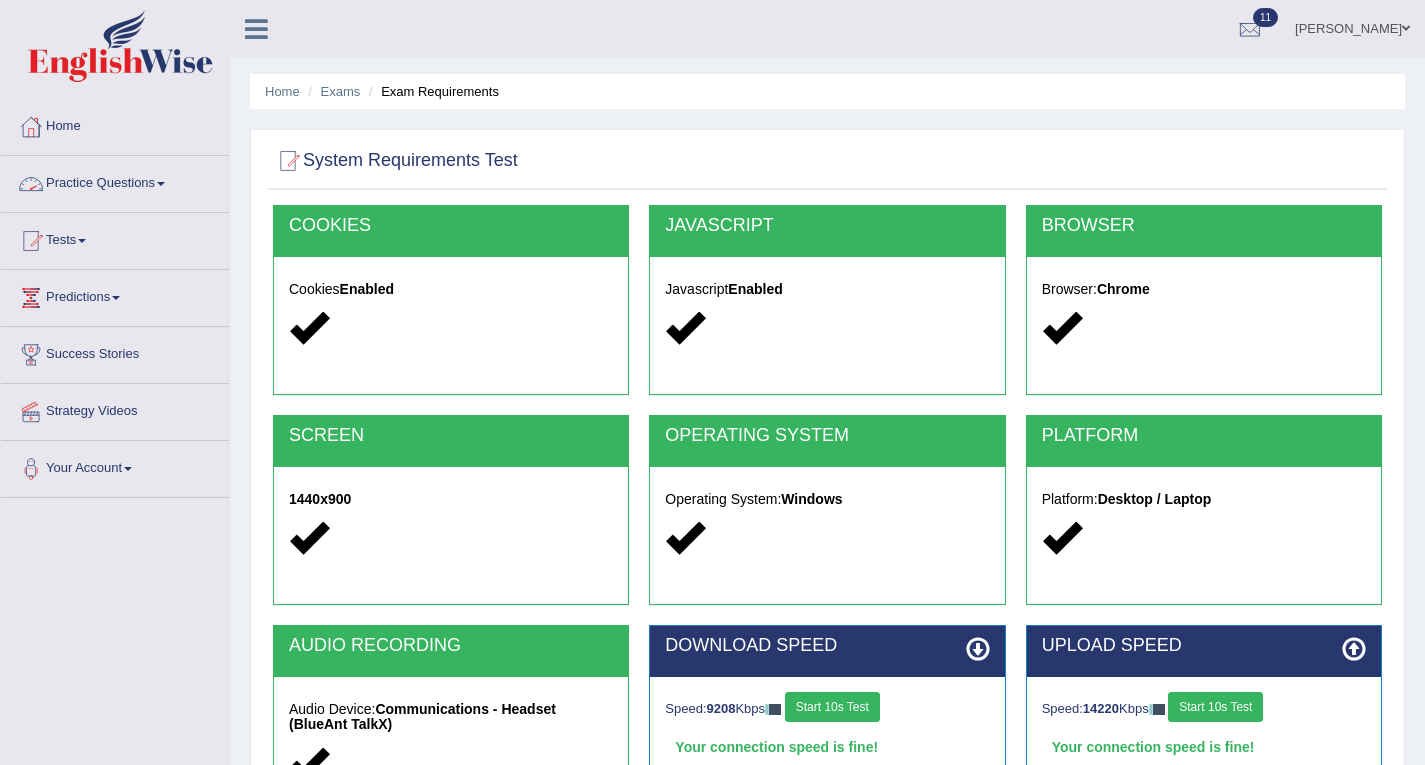 click on "Practice Questions" at bounding box center (115, 181) 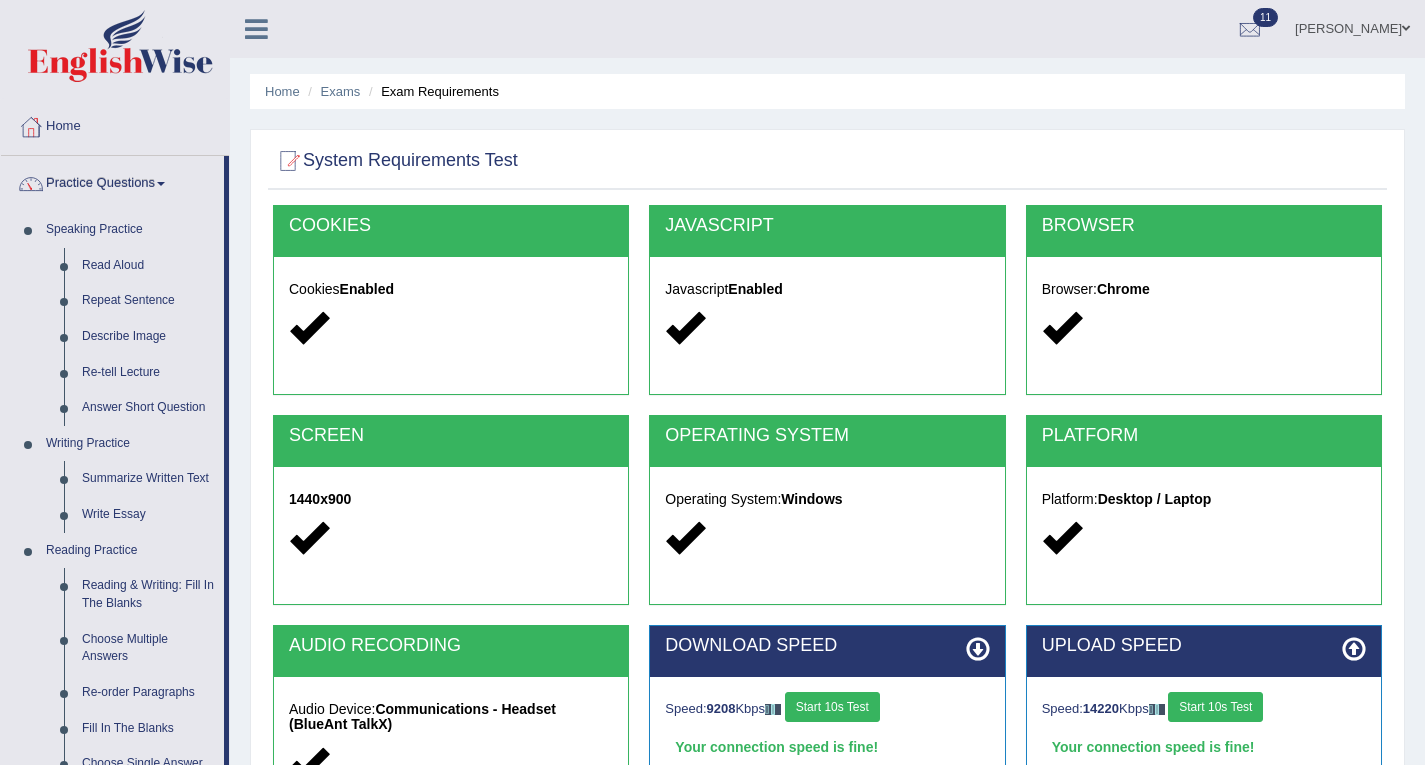 click on "Practice Questions" at bounding box center (112, 181) 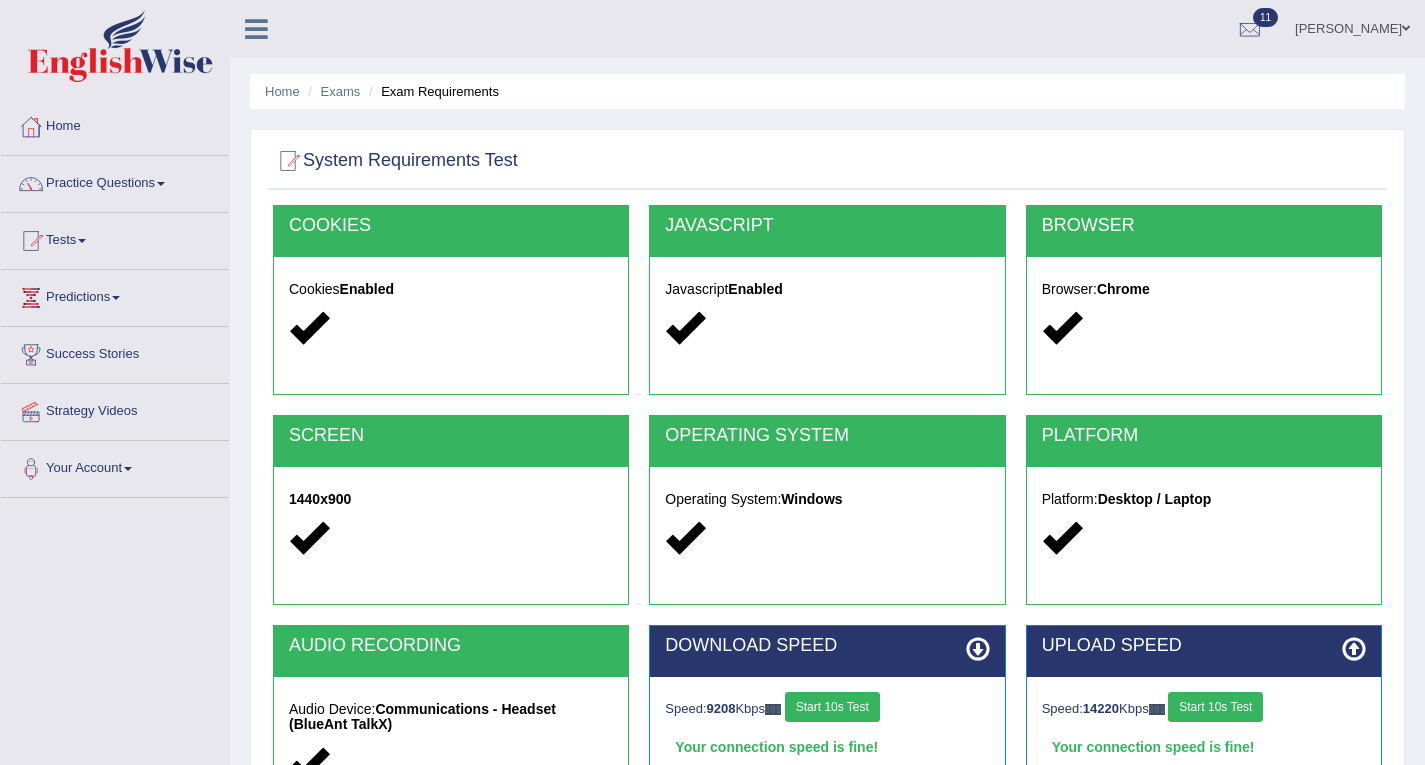 click on "Tests" at bounding box center (115, 238) 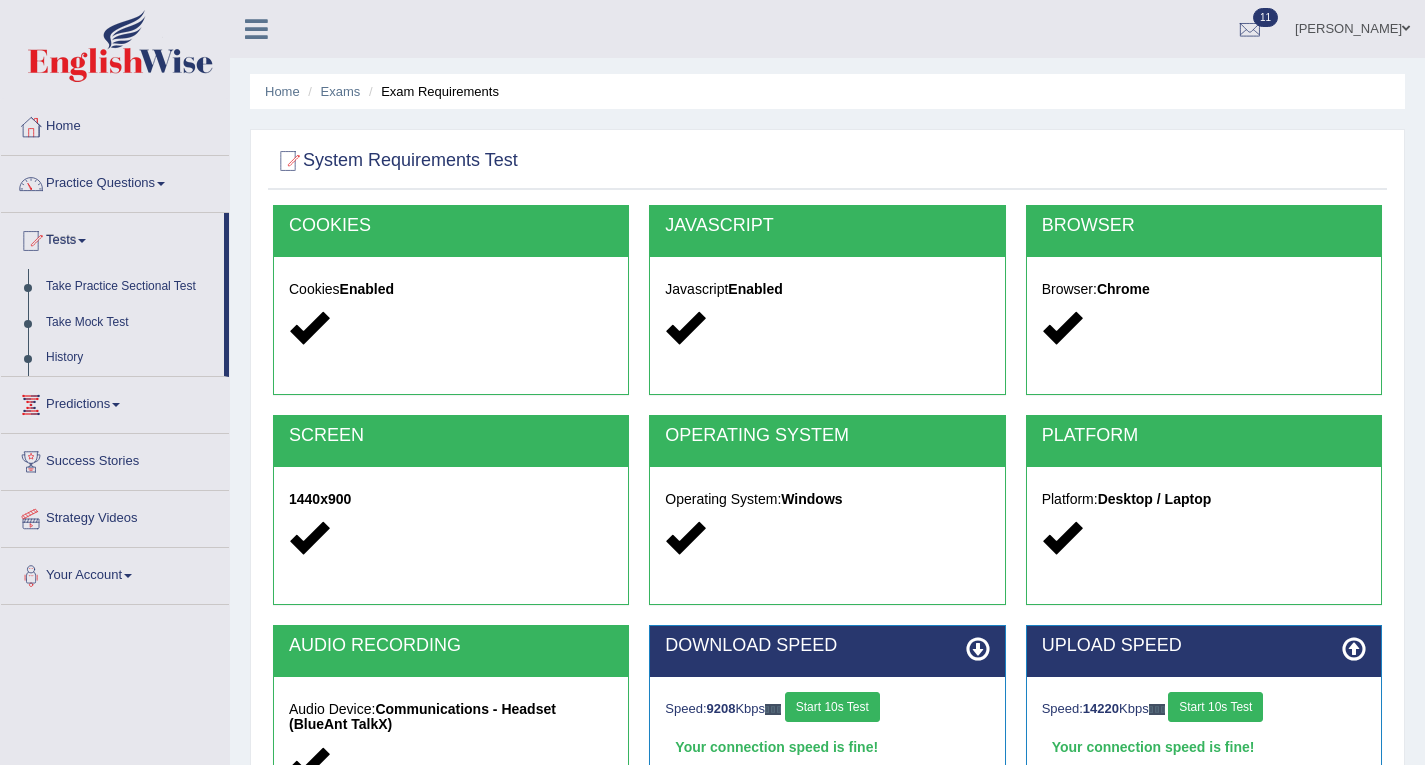 click on "Tests" at bounding box center [112, 238] 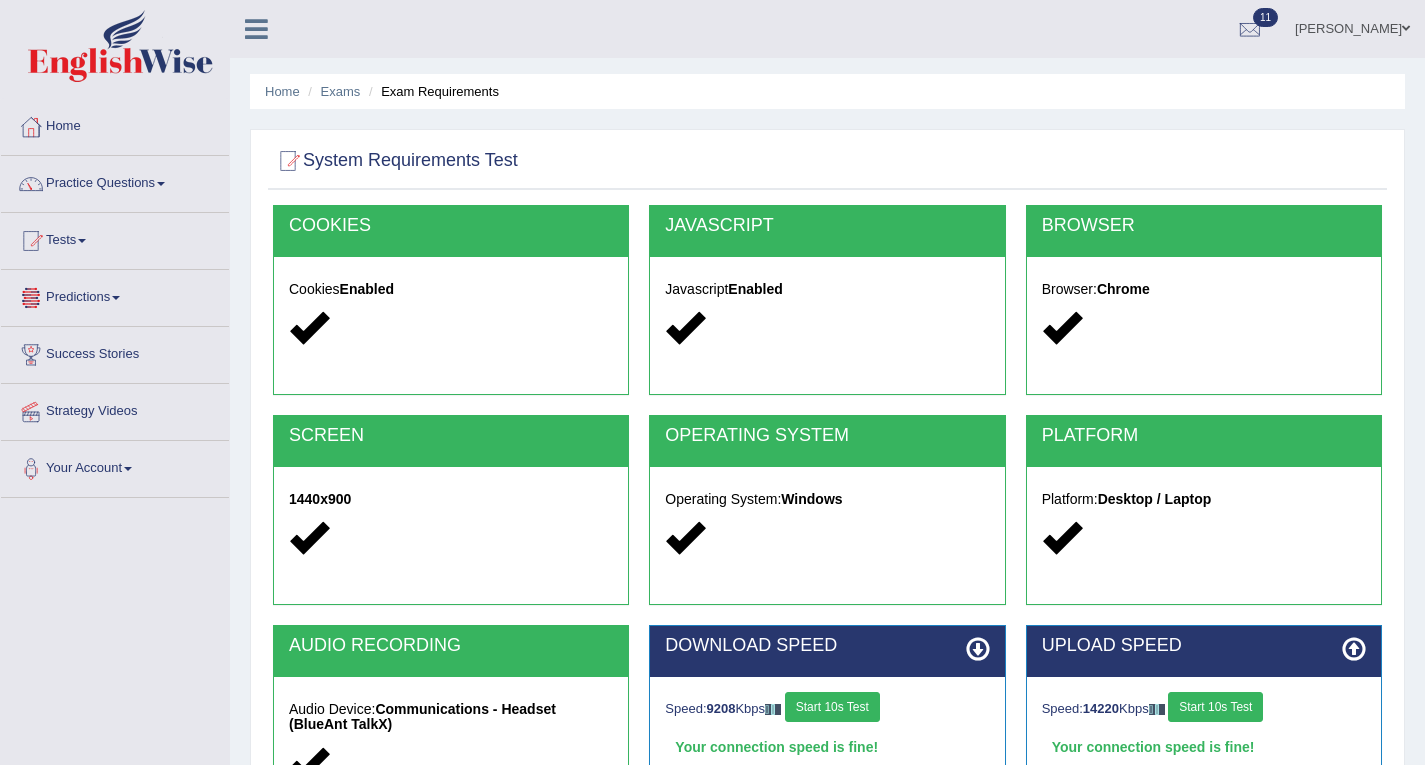 click on "Predictions" at bounding box center [115, 295] 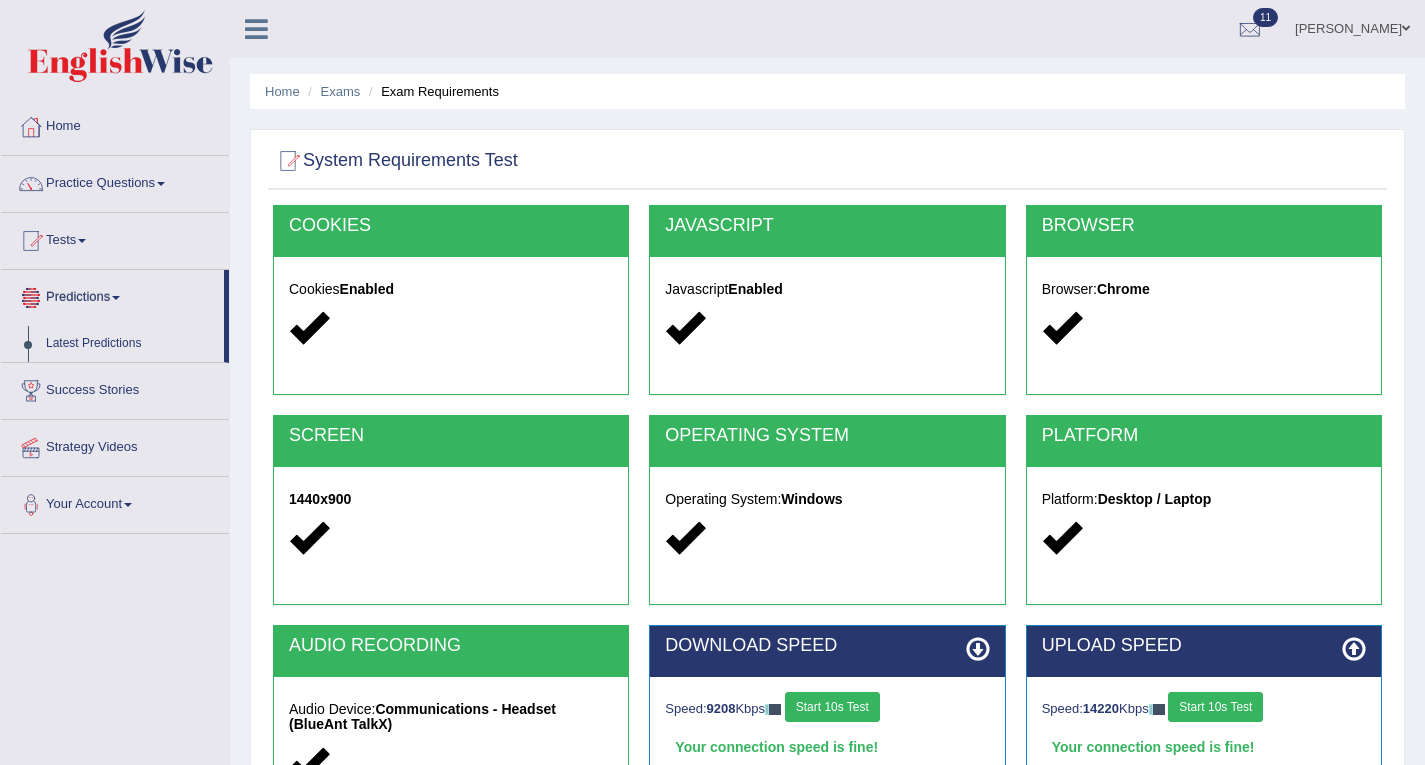 click on "Predictions" at bounding box center [112, 295] 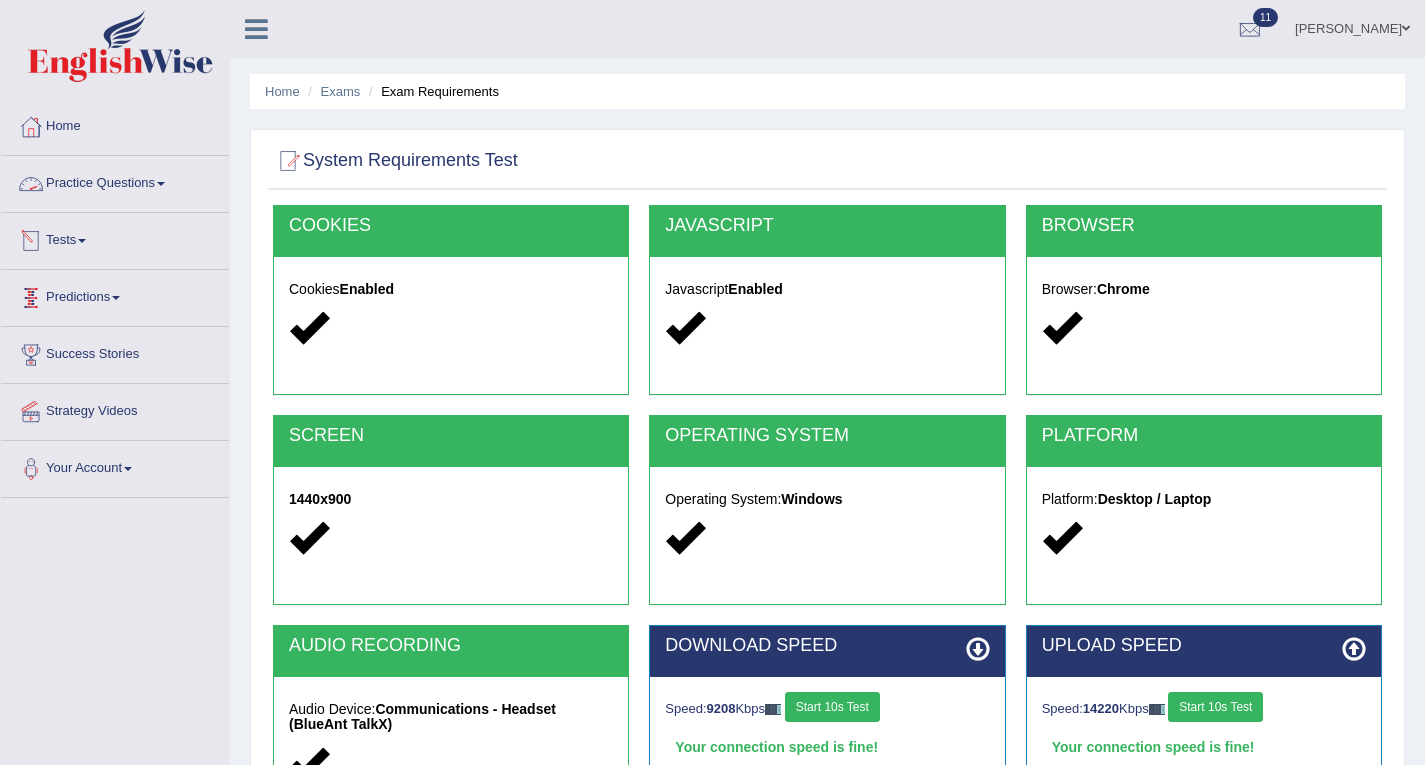 click on "Practice Questions" at bounding box center (115, 181) 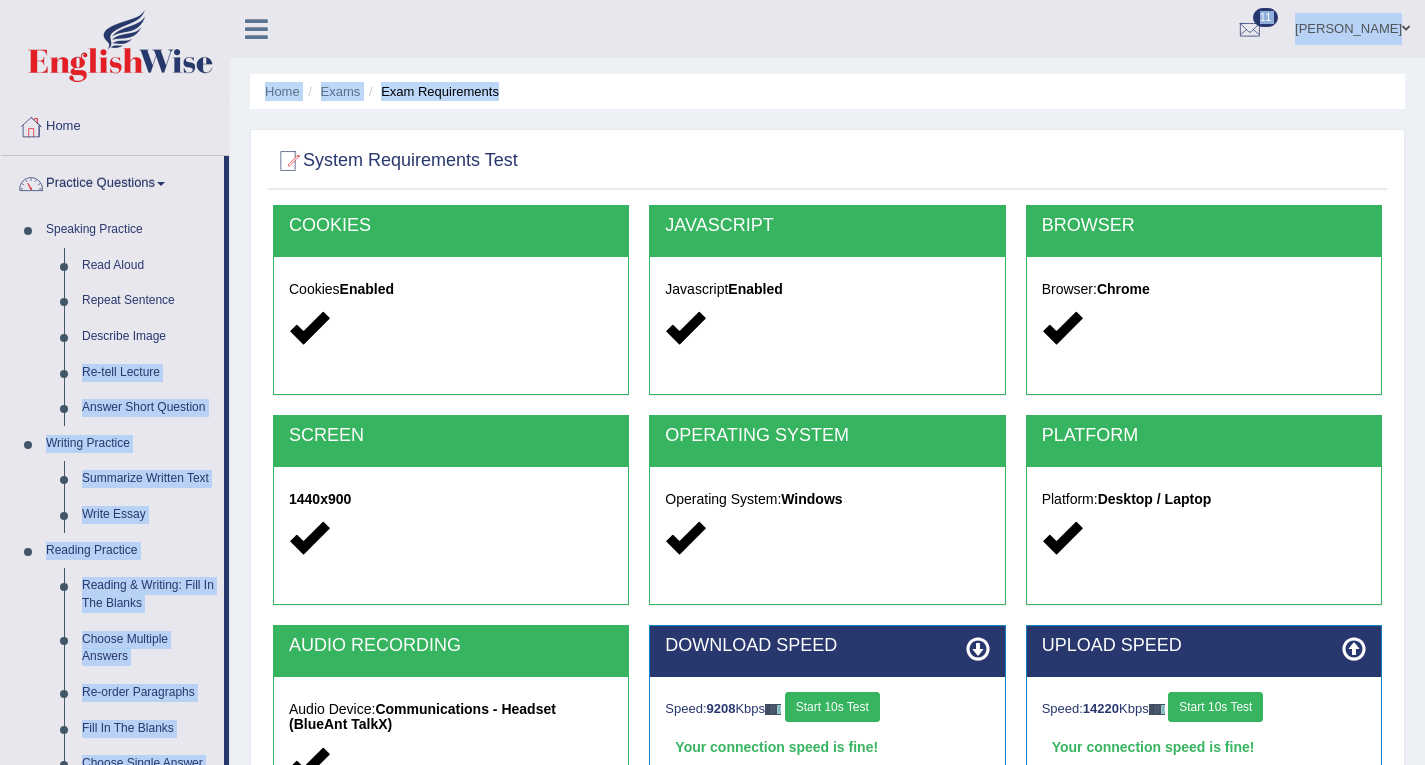 drag, startPoint x: 229, startPoint y: 343, endPoint x: 245, endPoint y: 503, distance: 160.798 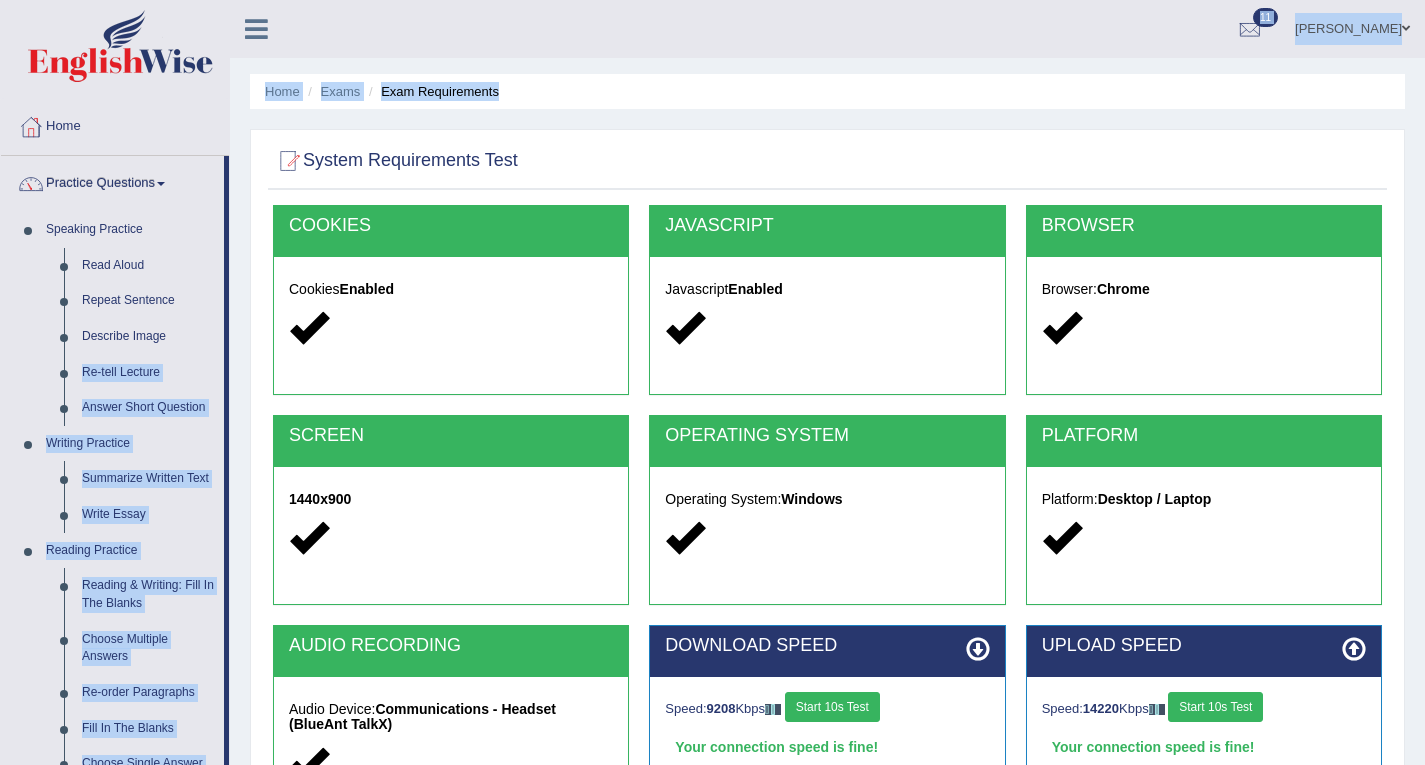 click on "Toggle navigation
Home
Practice Questions   Speaking Practice Read Aloud
Repeat Sentence
Describe Image
Re-tell Lecture
Answer Short Question
Writing Practice  Summarize Written Text
Write Essay
Reading Practice  Reading & Writing: Fill In The Blanks
Choose Multiple Answers
Re-order Paragraphs
Fill In The Blanks
Choose Single Answer
Listening Practice  Summarize Spoken Text
Highlight Incorrect Words
Highlight Correct Summary
Select Missing Word
Choose Single Answer
Choose Multiple Answers
Fill In The Blanks
Write From Dictation
Pronunciation
Tests  Take Practice Sectional Test
Take Mock Test
History
Predictions  Latest Predictions" at bounding box center [712, 520] 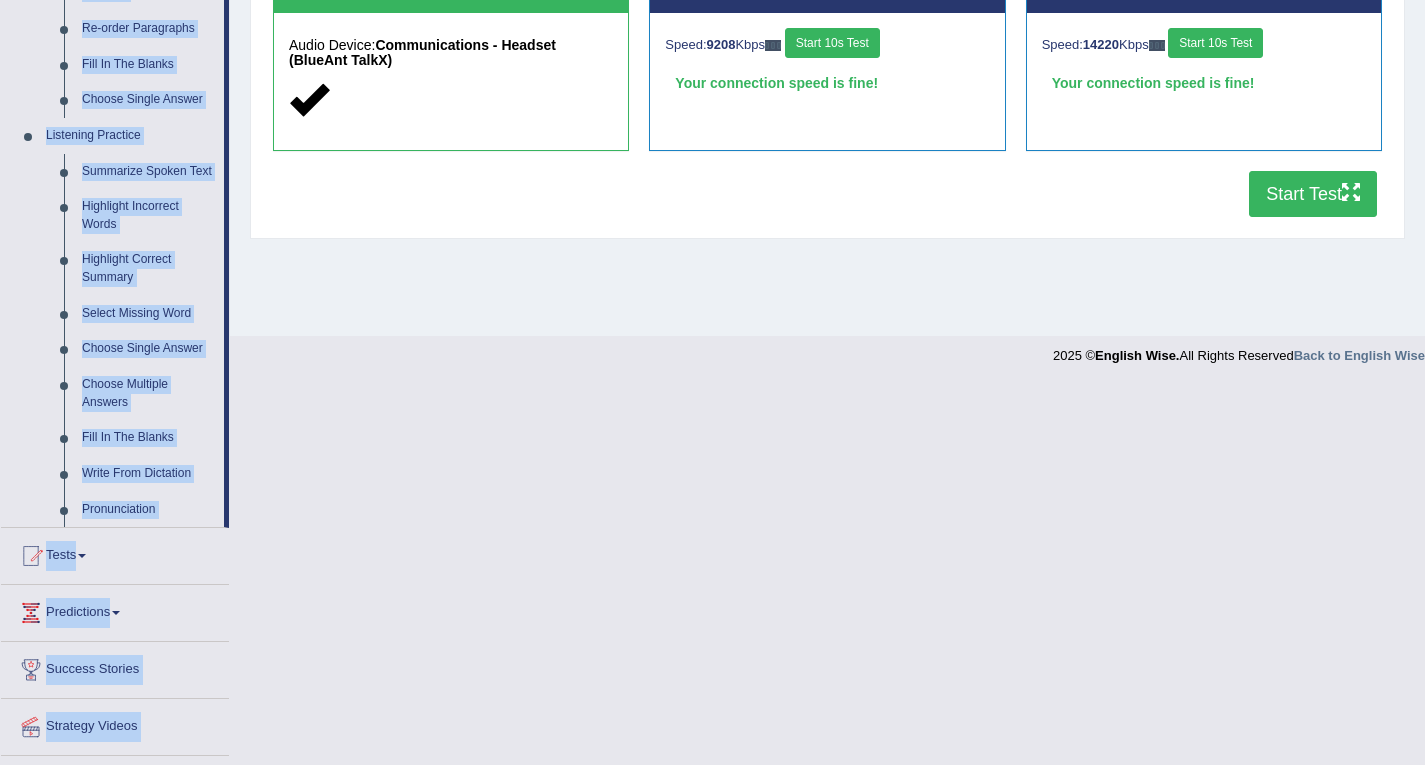 scroll, scrollTop: 672, scrollLeft: 0, axis: vertical 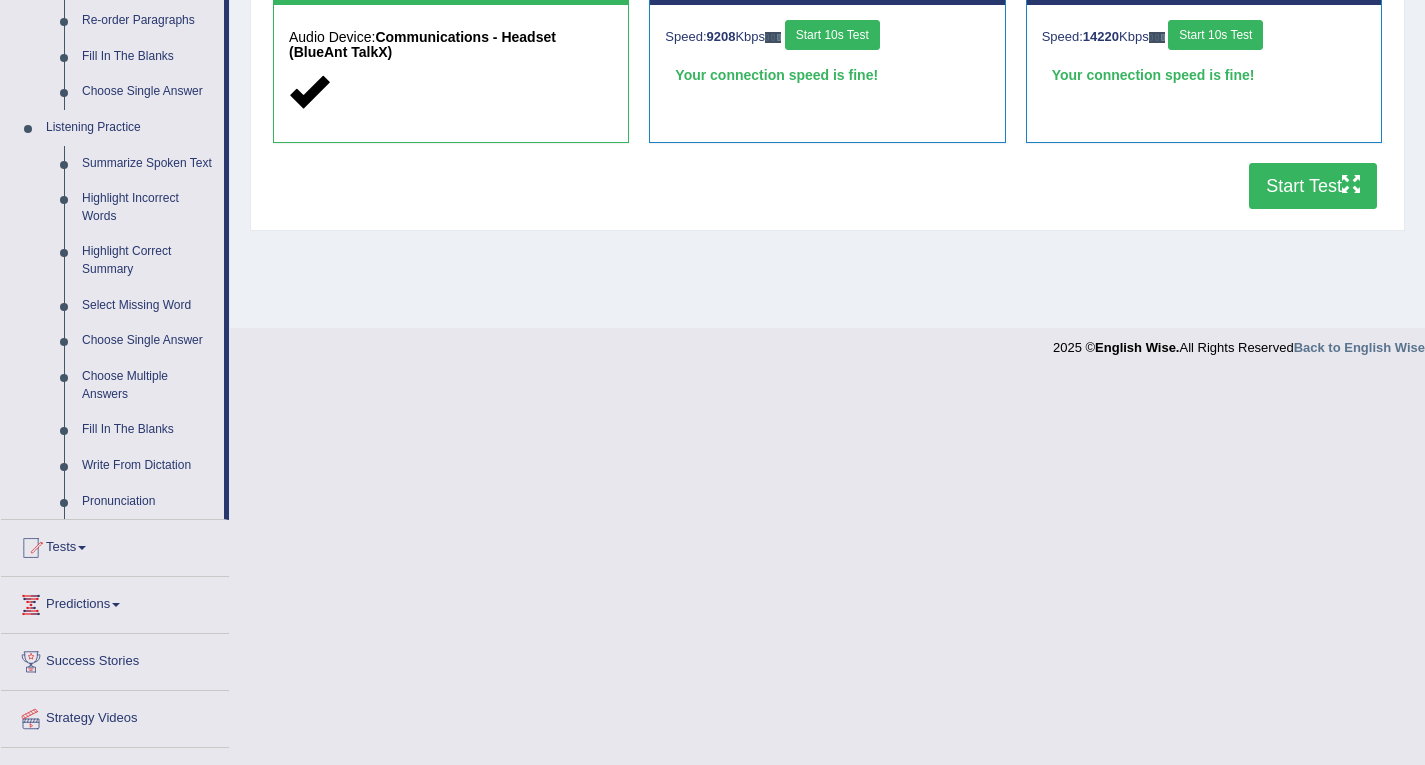click on "Toggle navigation
Home
Practice Questions   Speaking Practice Read Aloud
Repeat Sentence
Describe Image
Re-tell Lecture
Answer Short Question
Writing Practice  Summarize Written Text
Write Essay
Reading Practice  Reading & Writing: Fill In The Blanks
Choose Multiple Answers
Re-order Paragraphs
Fill In The Blanks
Choose Single Answer
Listening Practice  Summarize Spoken Text
Highlight Incorrect Words
Highlight Correct Summary
Select Missing Word
Choose Single Answer
Choose Multiple Answers
Fill In The Blanks
Write From Dictation
Pronunciation
Tests  Take Practice Sectional Test
Take Mock Test
History
Predictions" at bounding box center [712, -290] 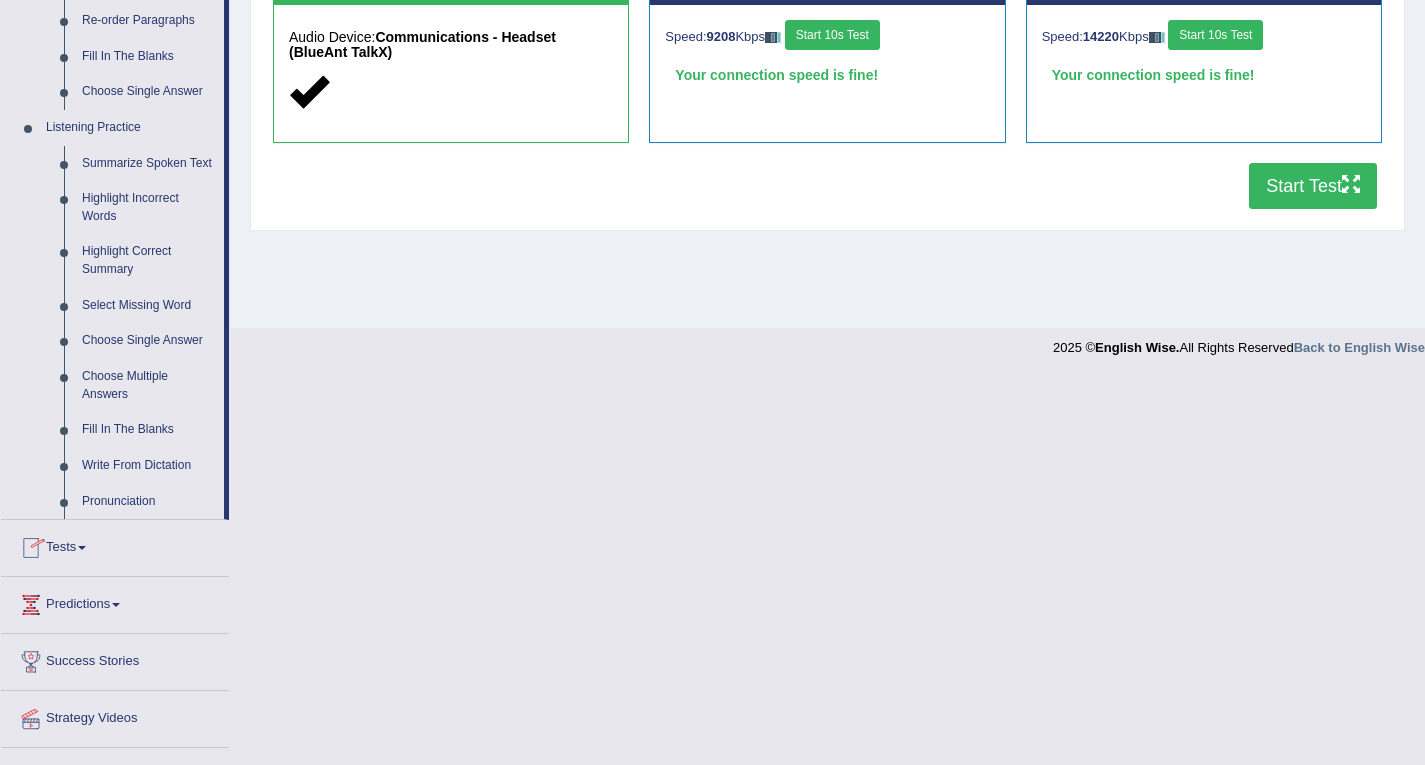 click on "Tests" at bounding box center (115, 545) 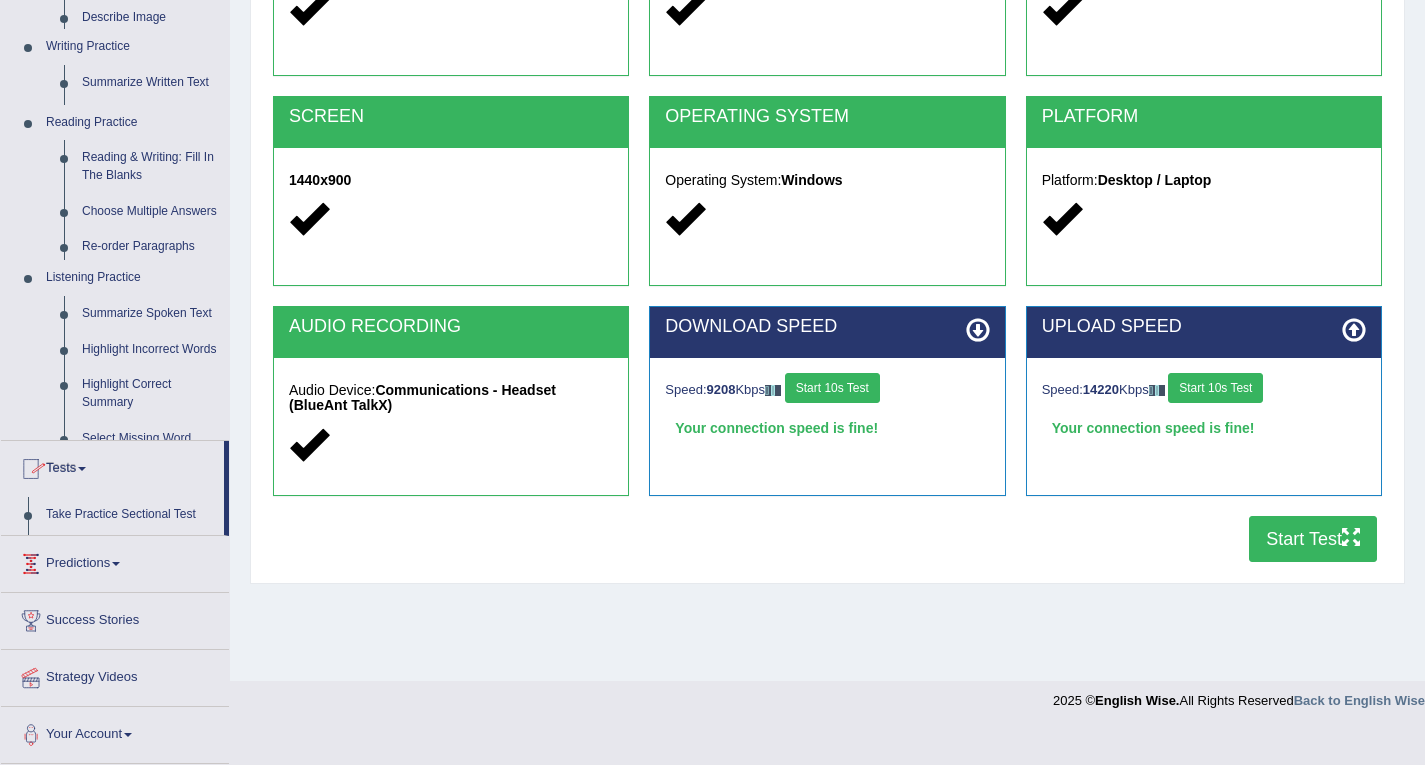 scroll, scrollTop: 285, scrollLeft: 0, axis: vertical 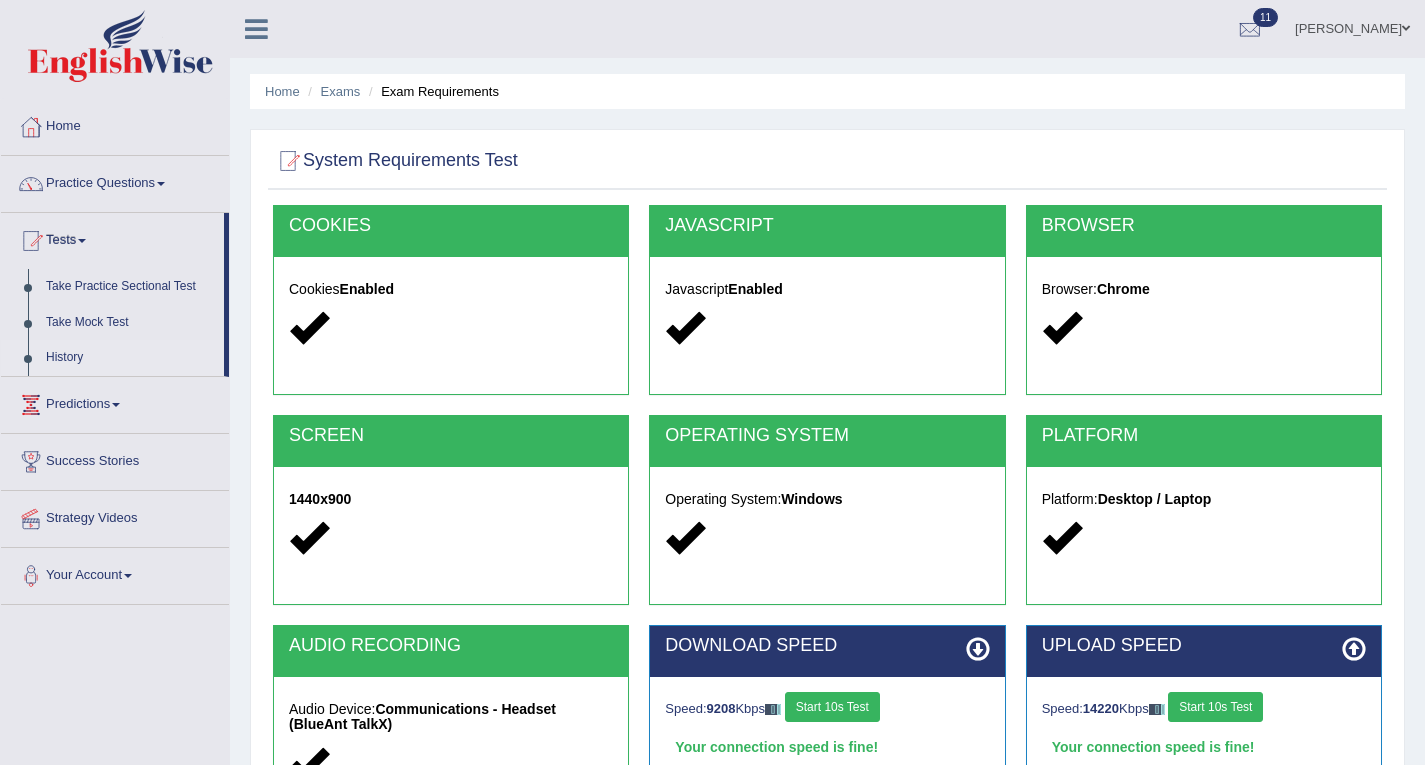 click on "History" at bounding box center [130, 358] 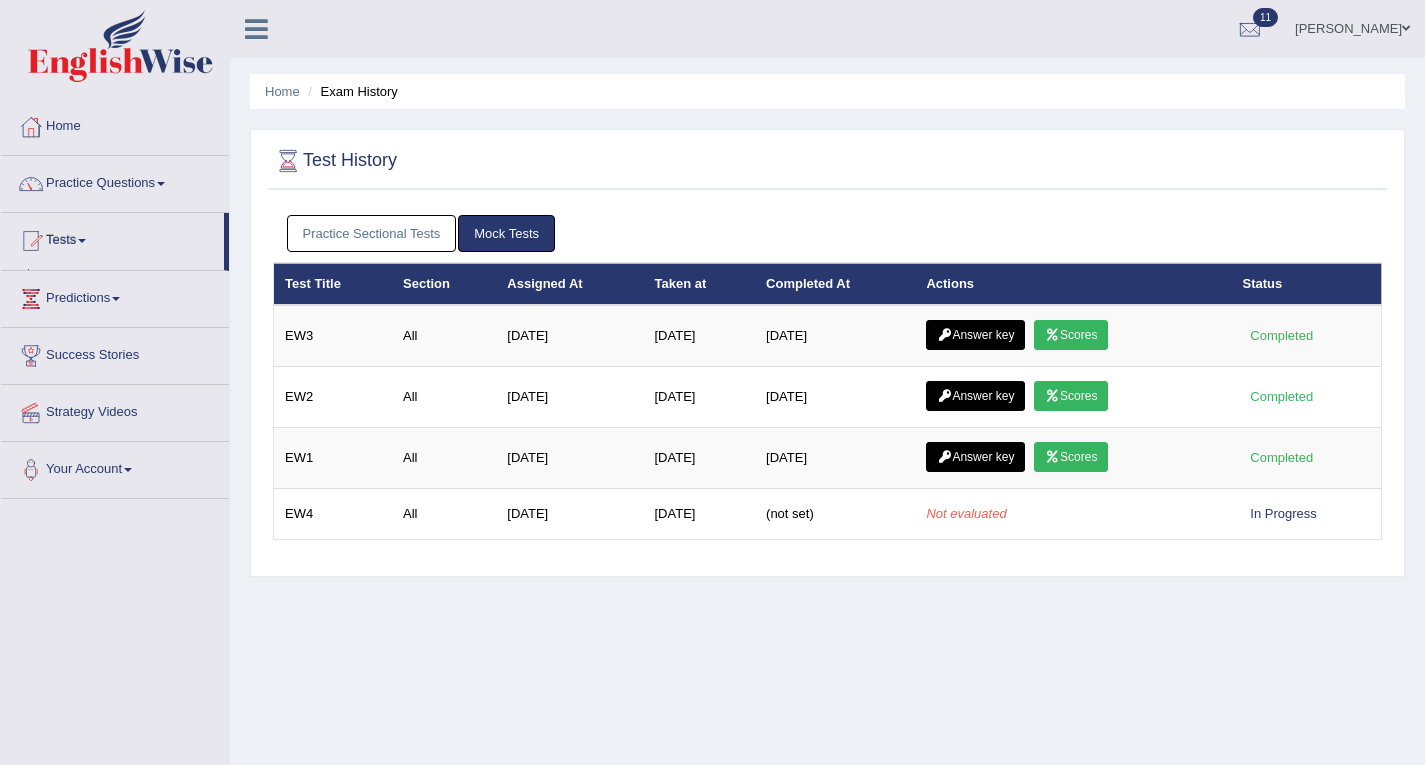 scroll, scrollTop: 0, scrollLeft: 0, axis: both 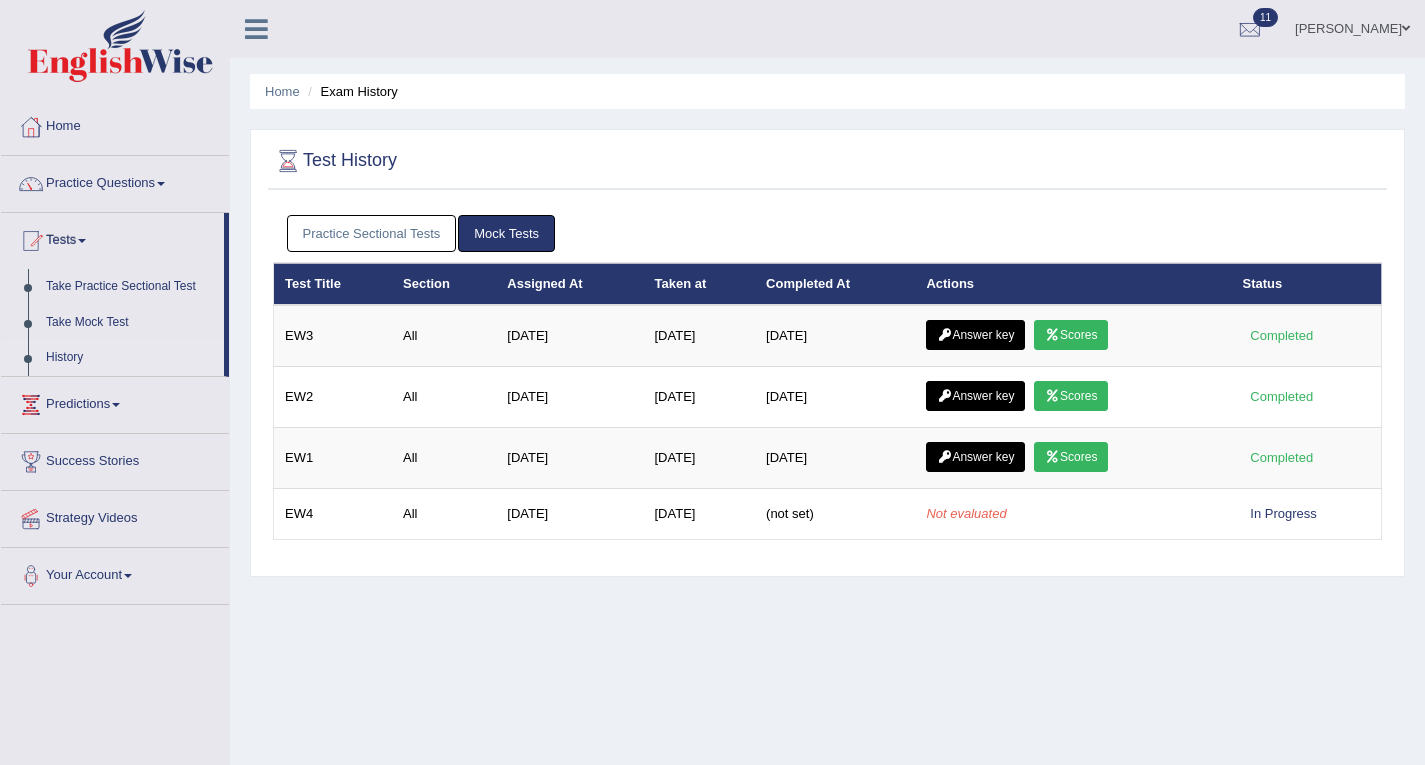 drag, startPoint x: 345, startPoint y: 214, endPoint x: 342, endPoint y: 234, distance: 20.22375 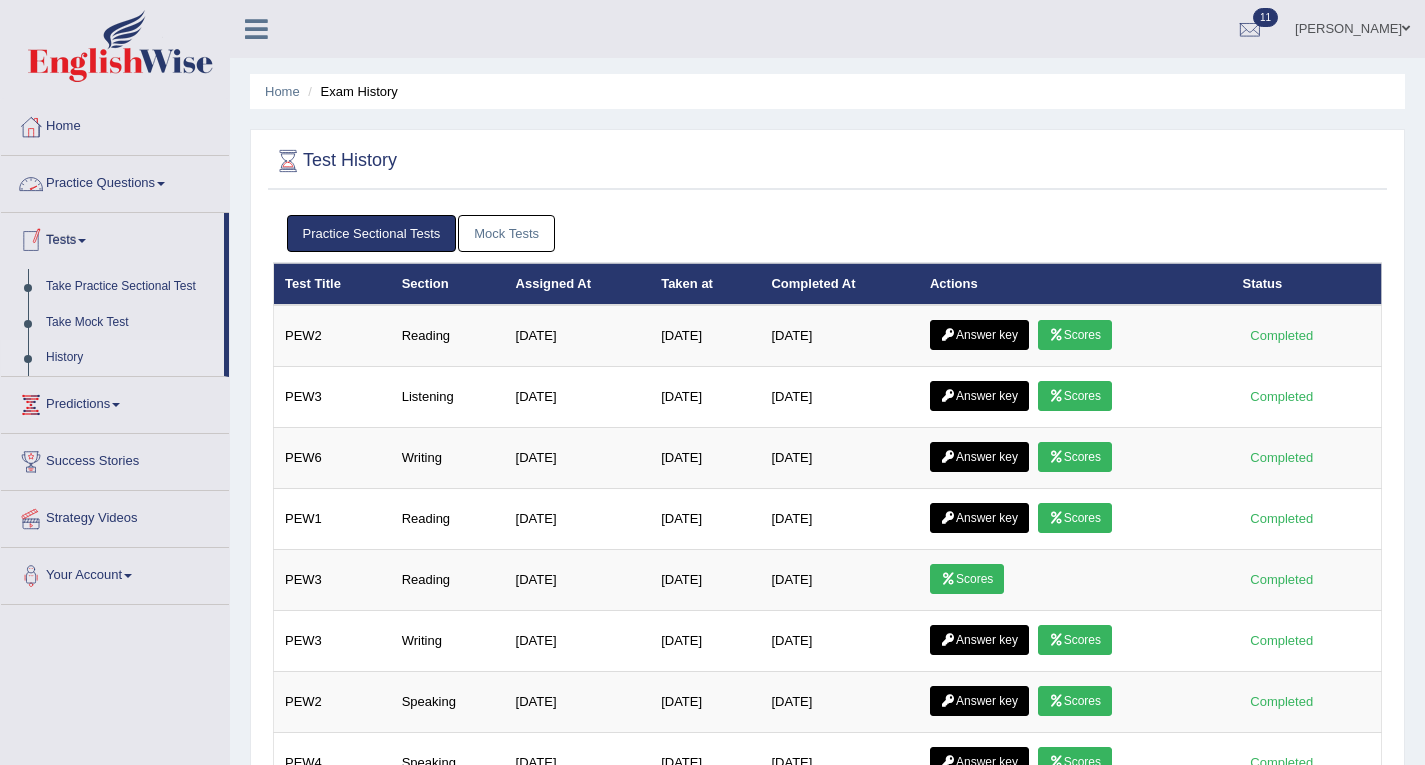 click on "Practice Questions" at bounding box center [115, 181] 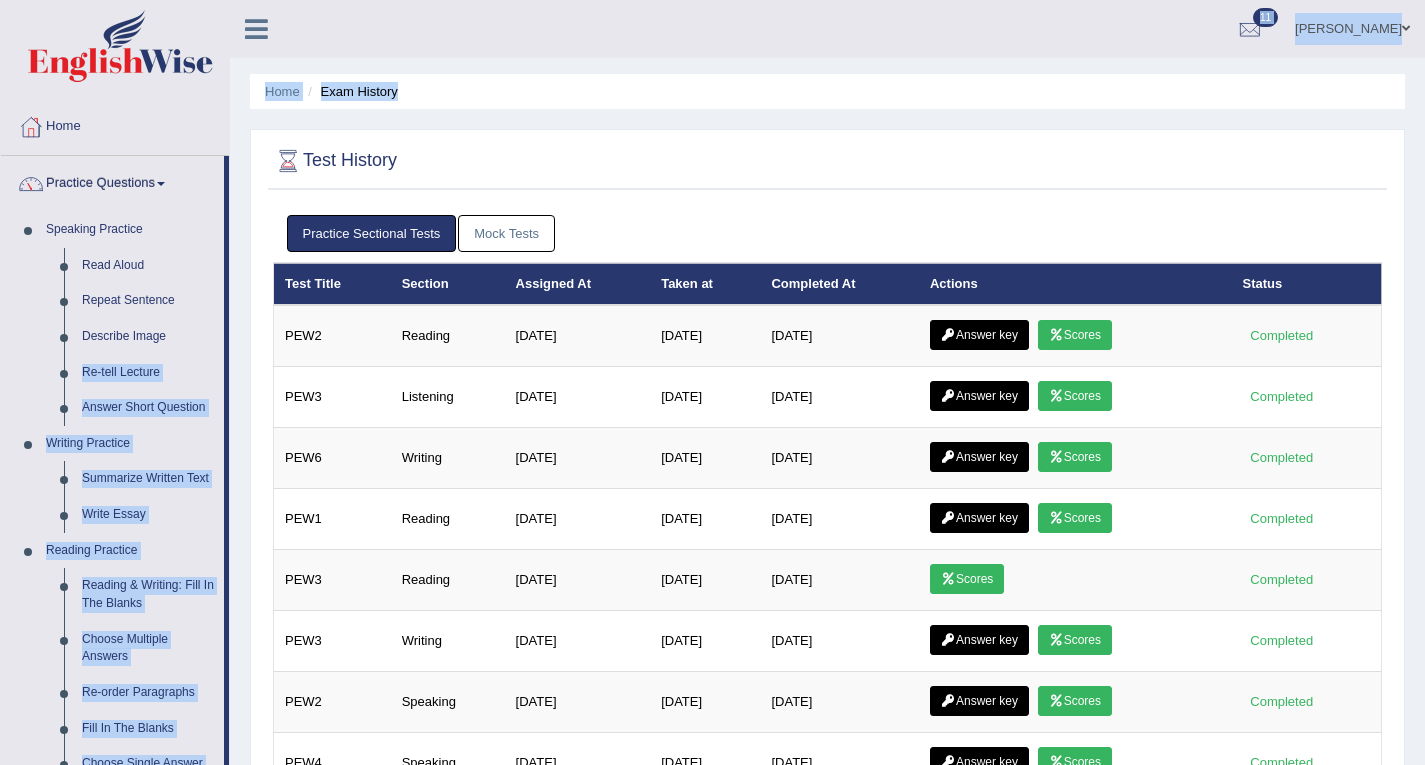 drag, startPoint x: 228, startPoint y: 331, endPoint x: 240, endPoint y: 515, distance: 184.39088 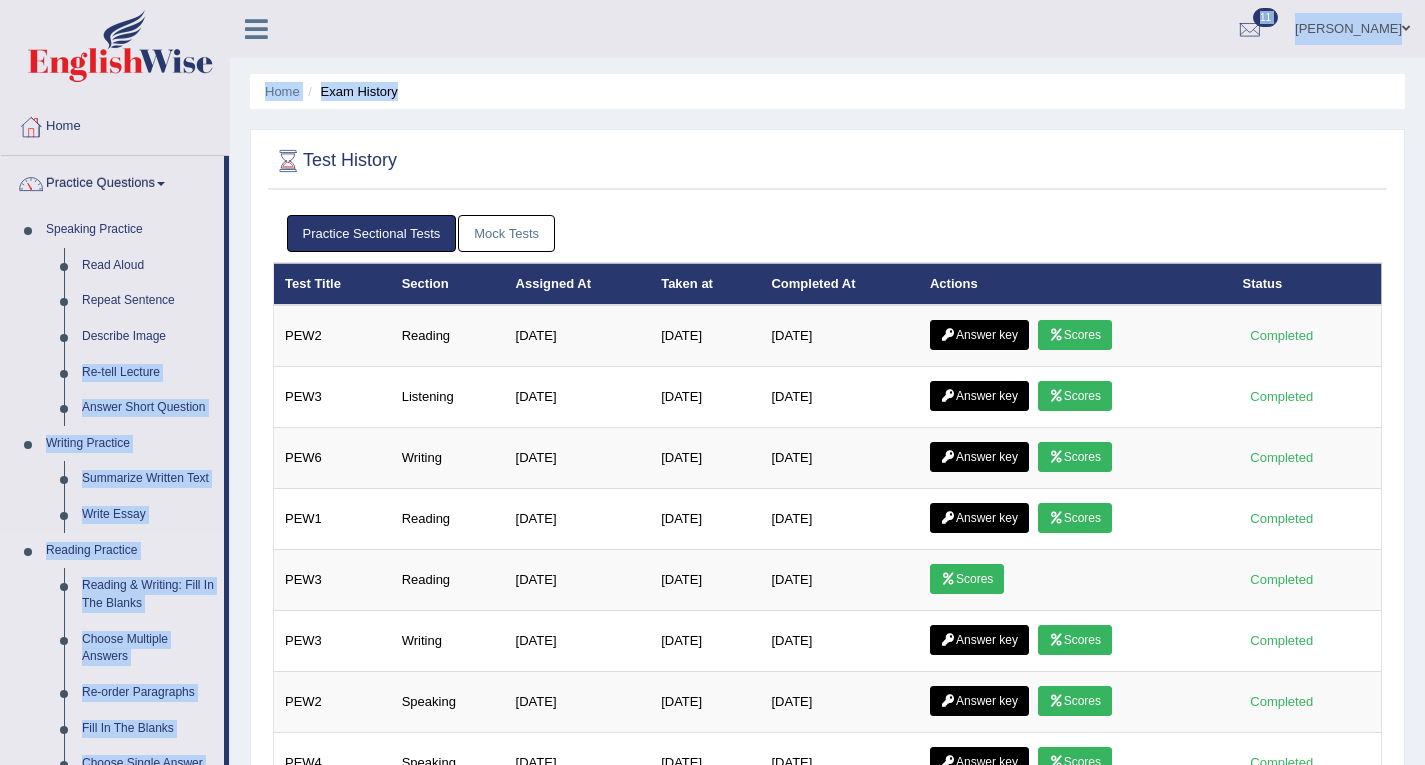 click on "Reading Practice" at bounding box center [130, 551] 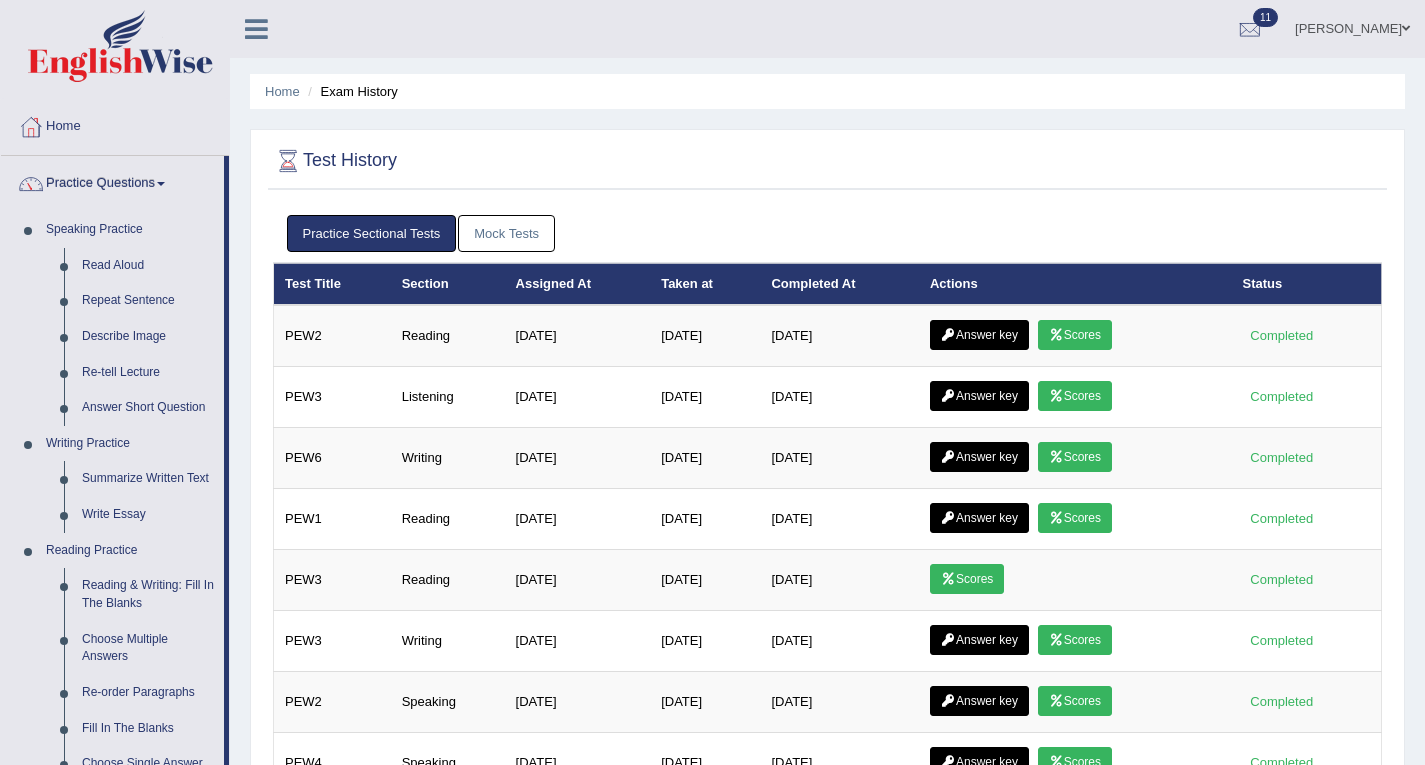 click on "Practice Sectional Tests
Mock Tests" at bounding box center (828, 233) 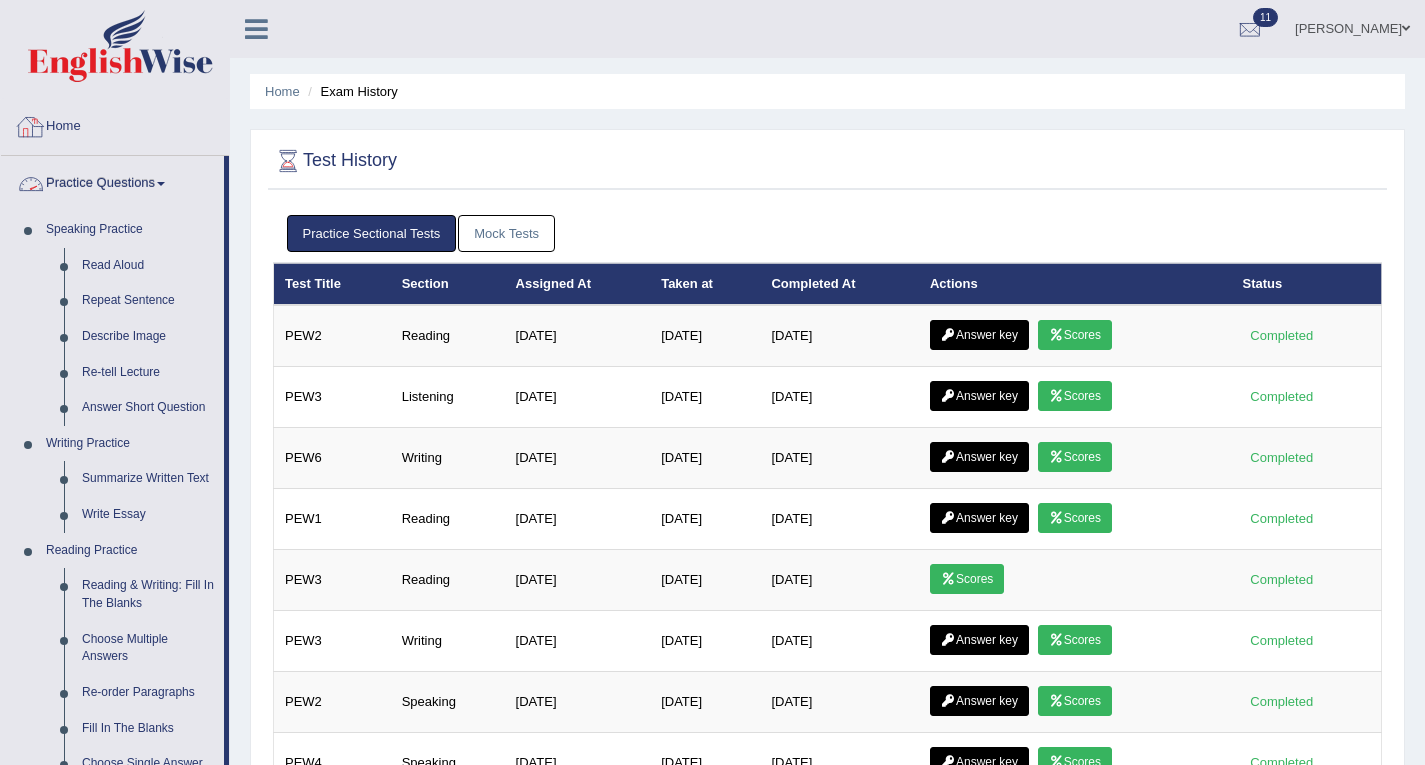 click on "Home" at bounding box center (115, 124) 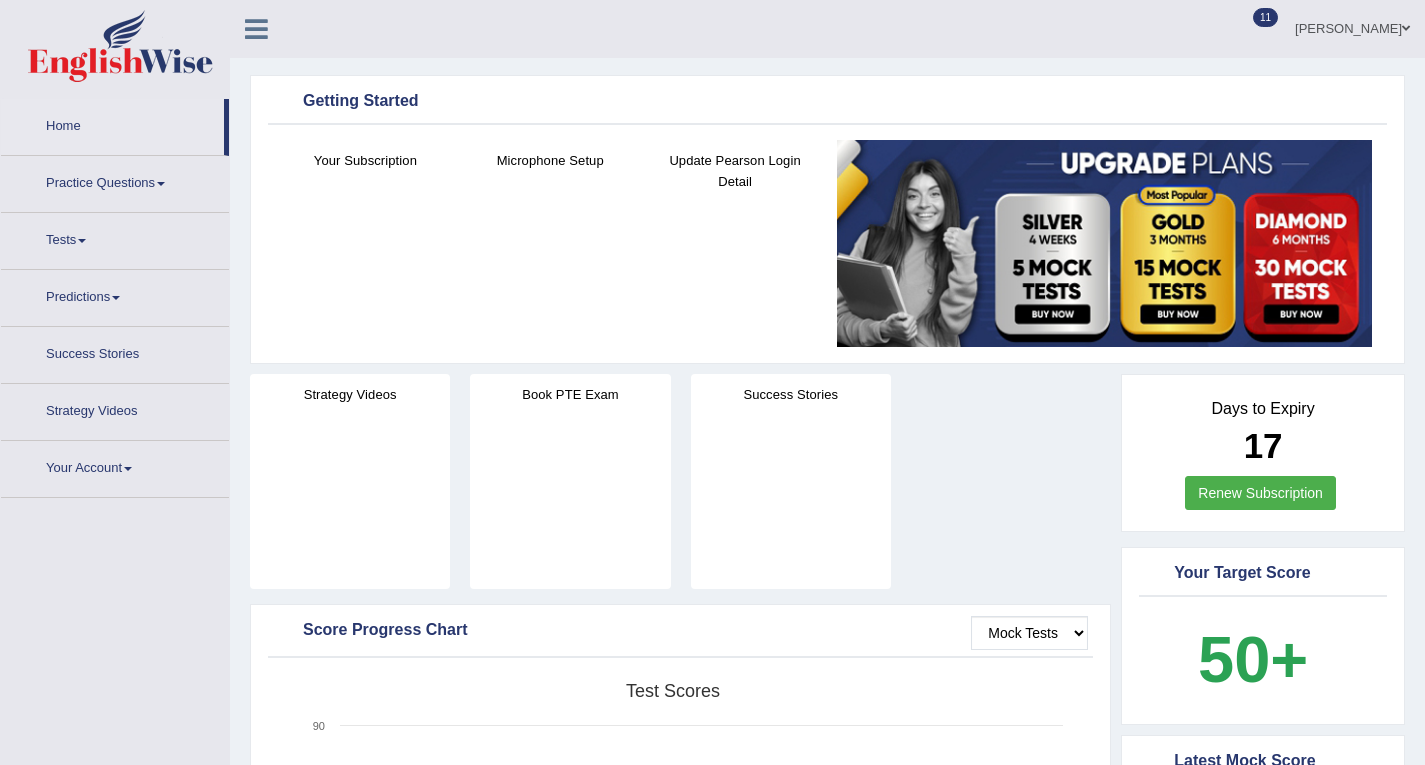 scroll, scrollTop: 0, scrollLeft: 0, axis: both 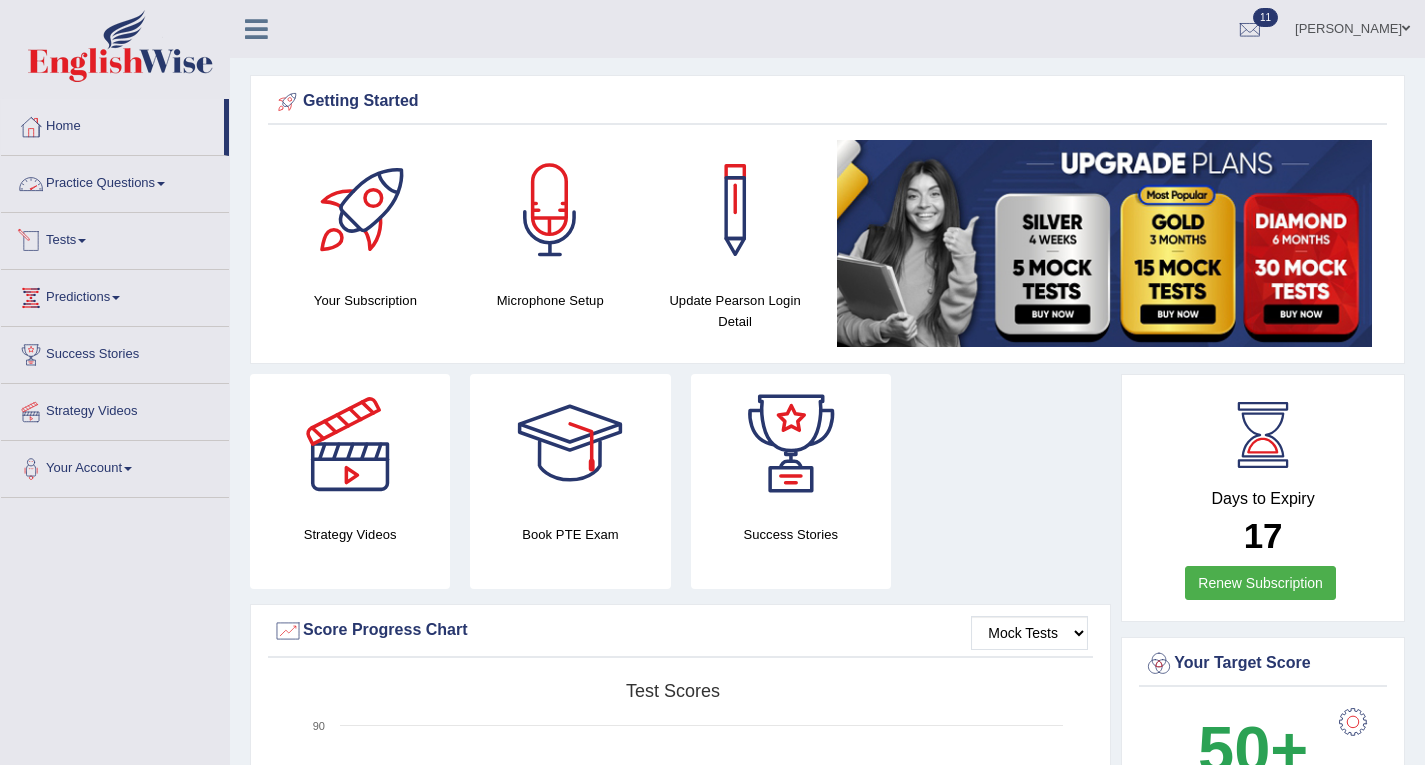 click on "Tests" at bounding box center (115, 238) 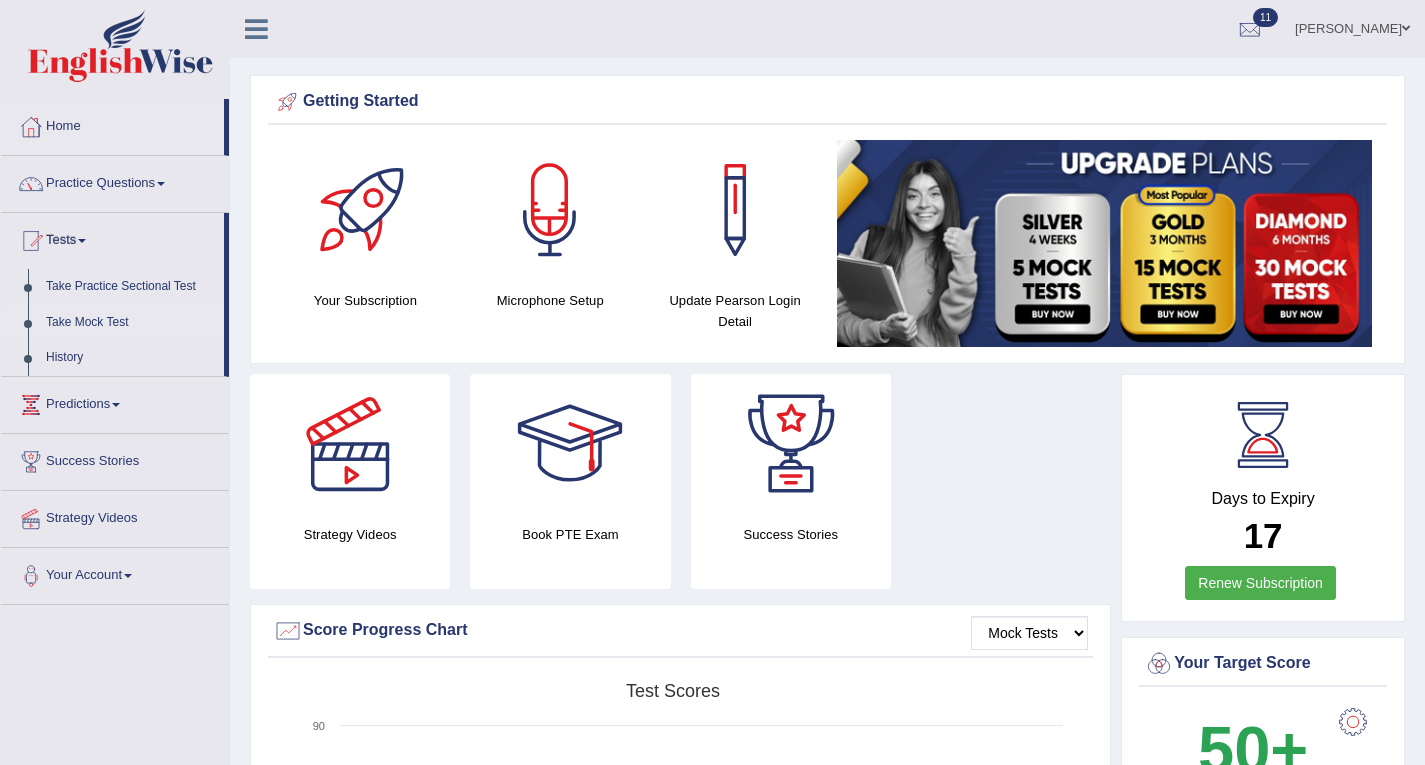click on "Take Mock Test" at bounding box center [130, 323] 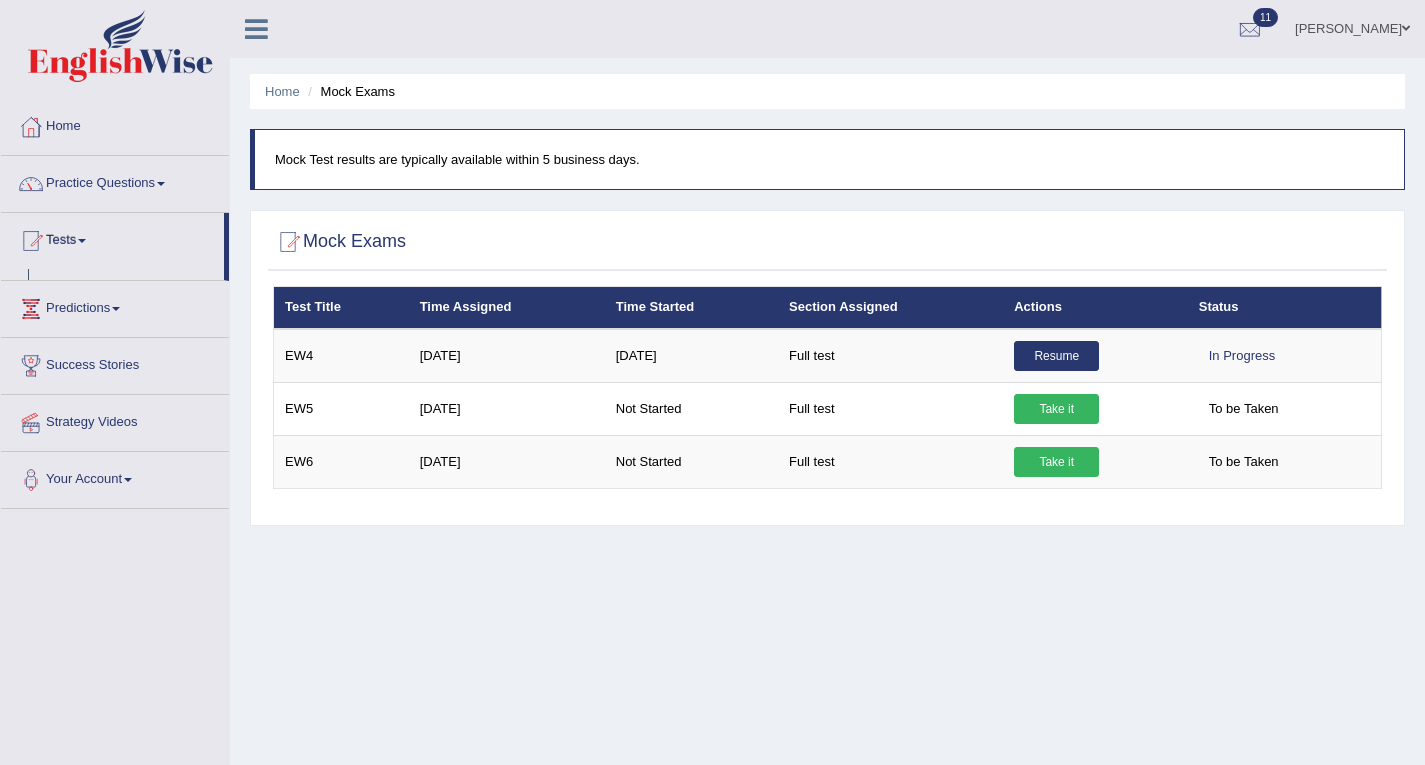 scroll, scrollTop: 0, scrollLeft: 0, axis: both 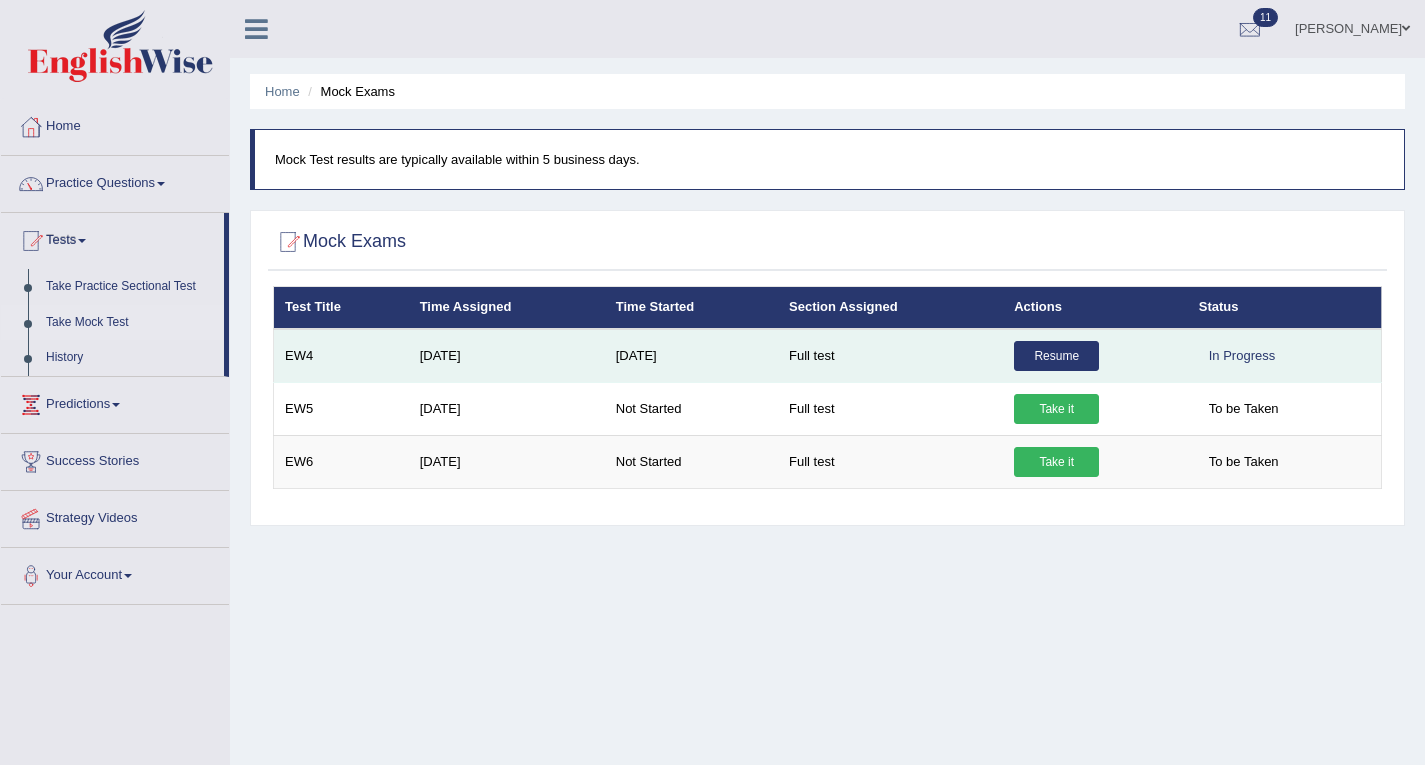 click on "Resume" at bounding box center (1056, 356) 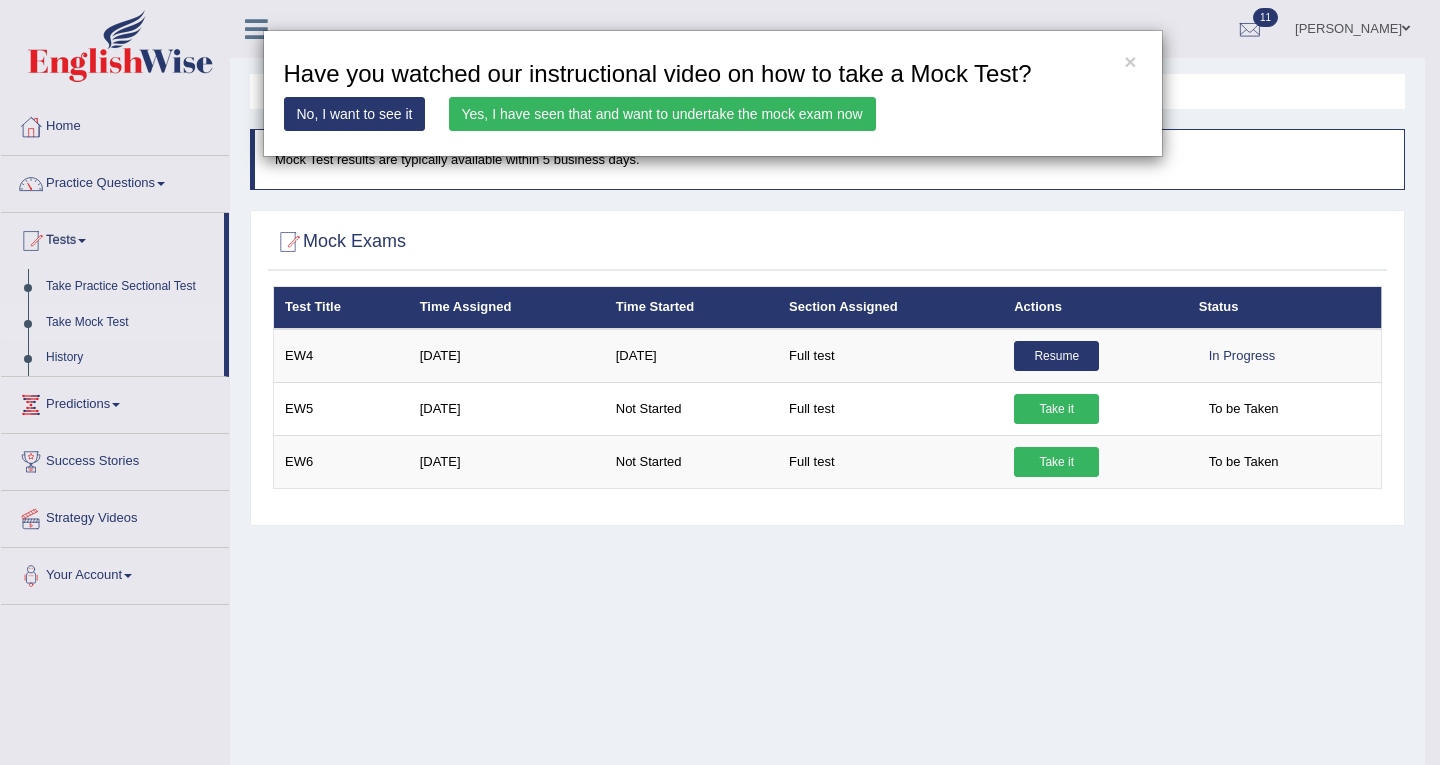 click on "Yes, I have seen that and want to undertake the mock exam now" at bounding box center [662, 114] 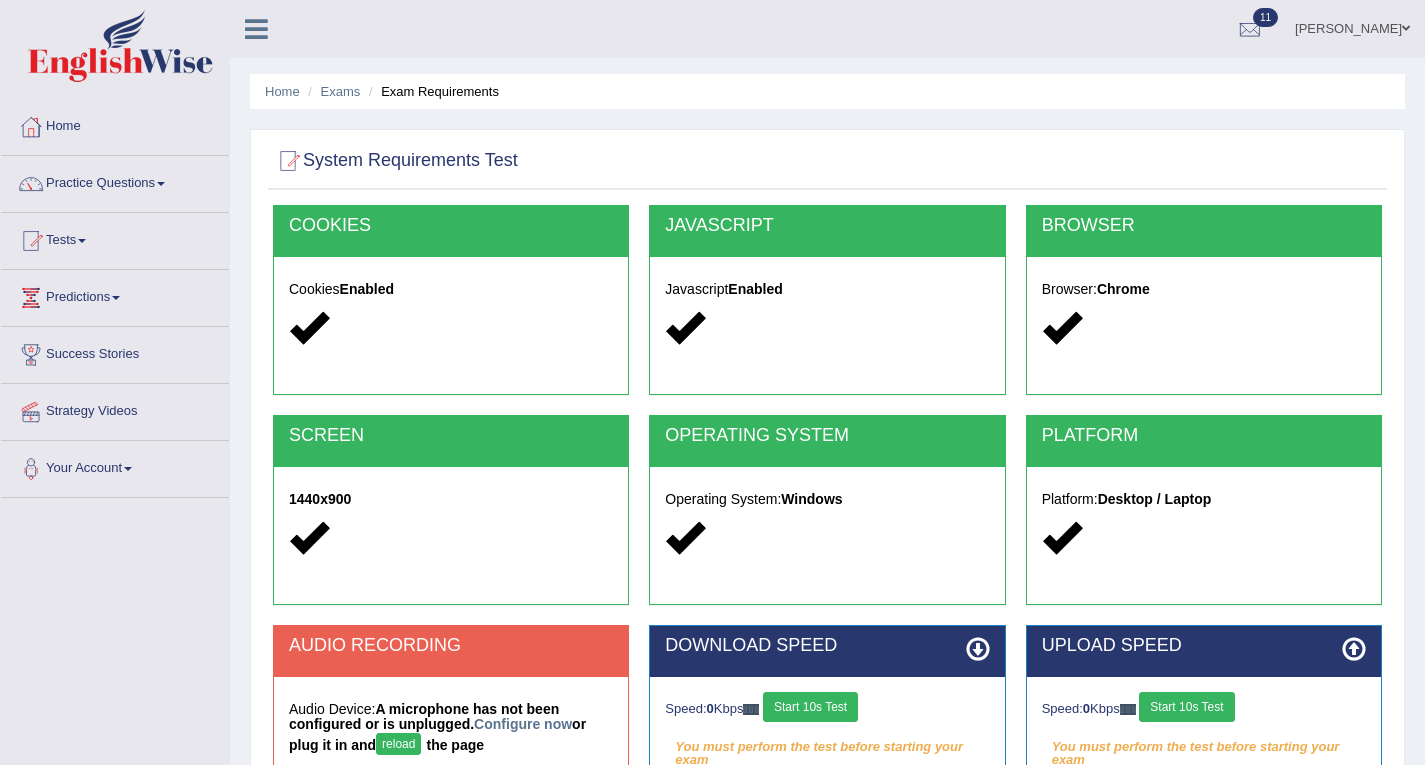 scroll, scrollTop: 0, scrollLeft: 0, axis: both 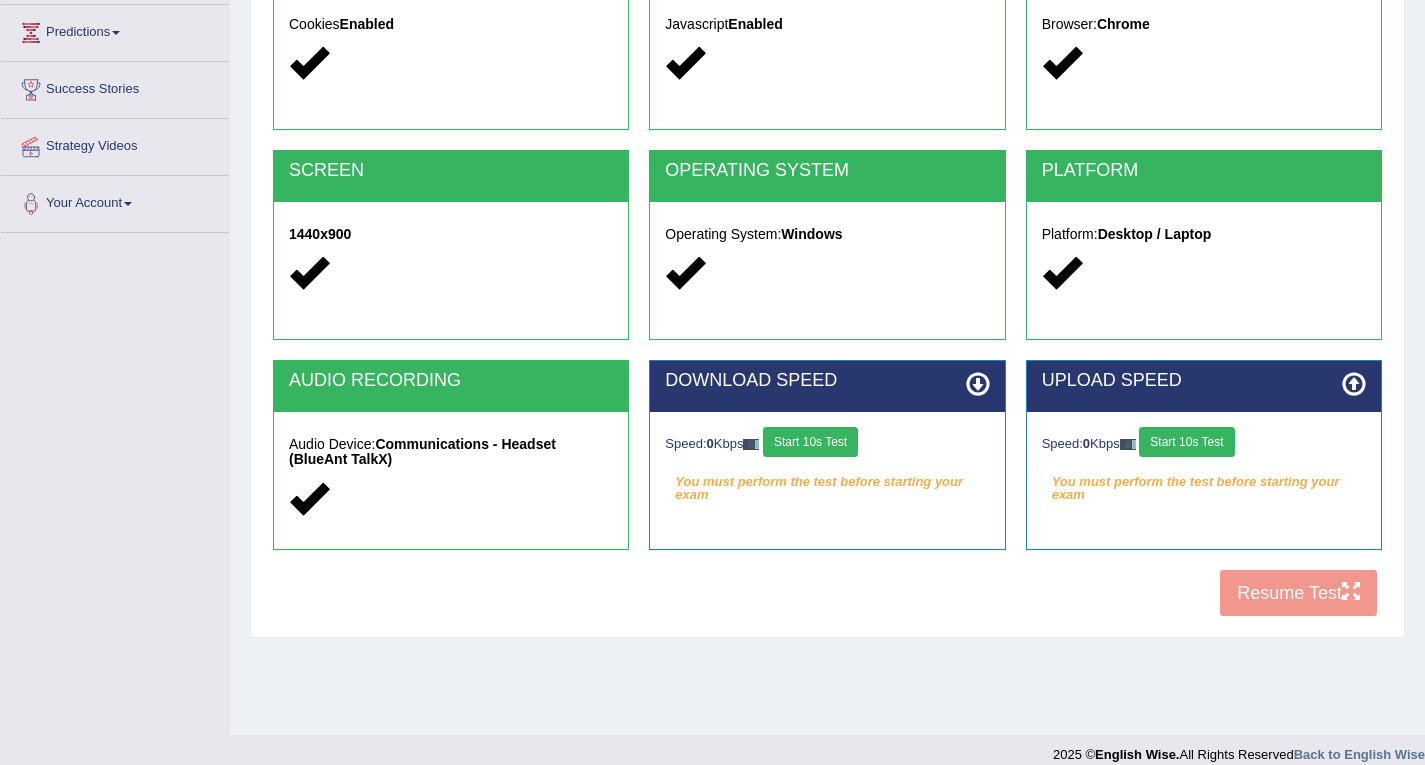 click on "Start 10s Test" at bounding box center (810, 442) 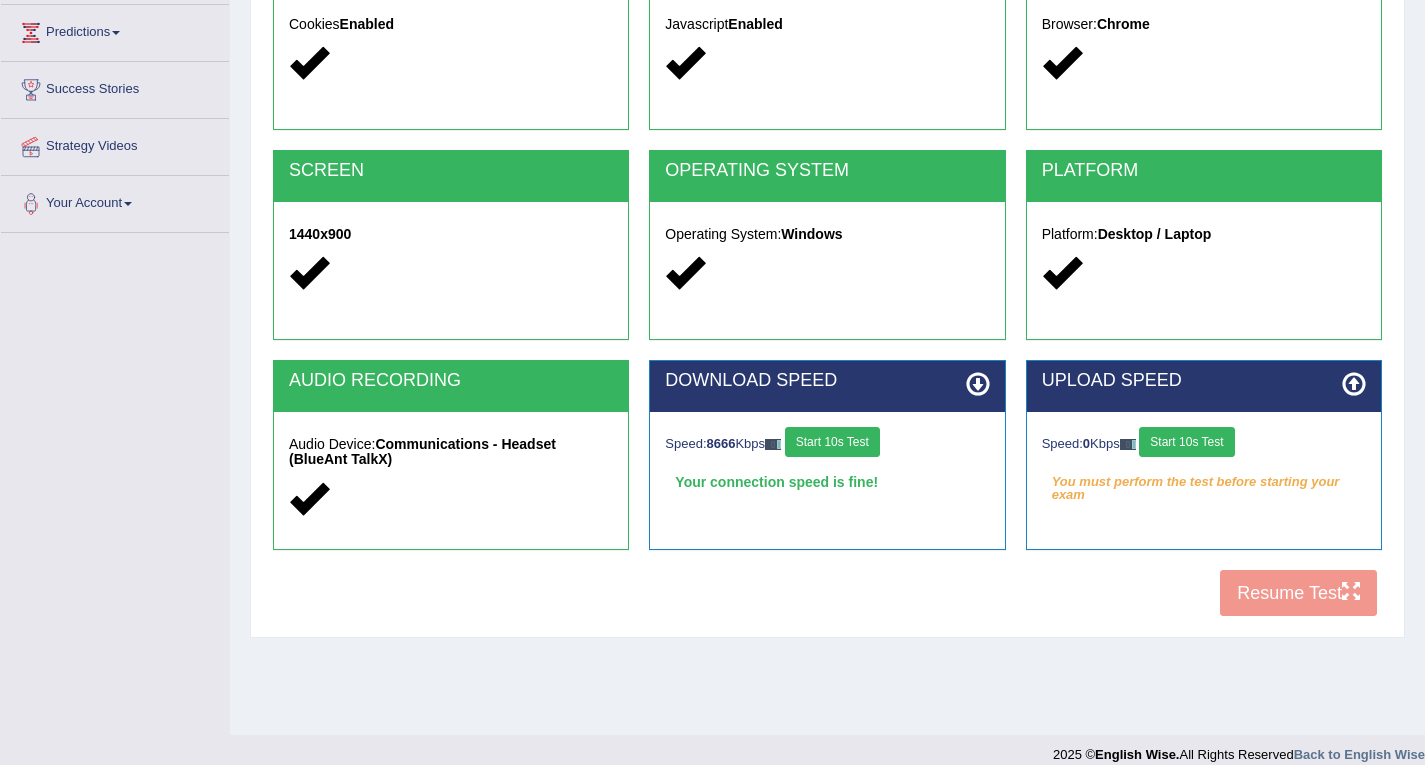 click on "Start 10s Test" at bounding box center [1186, 442] 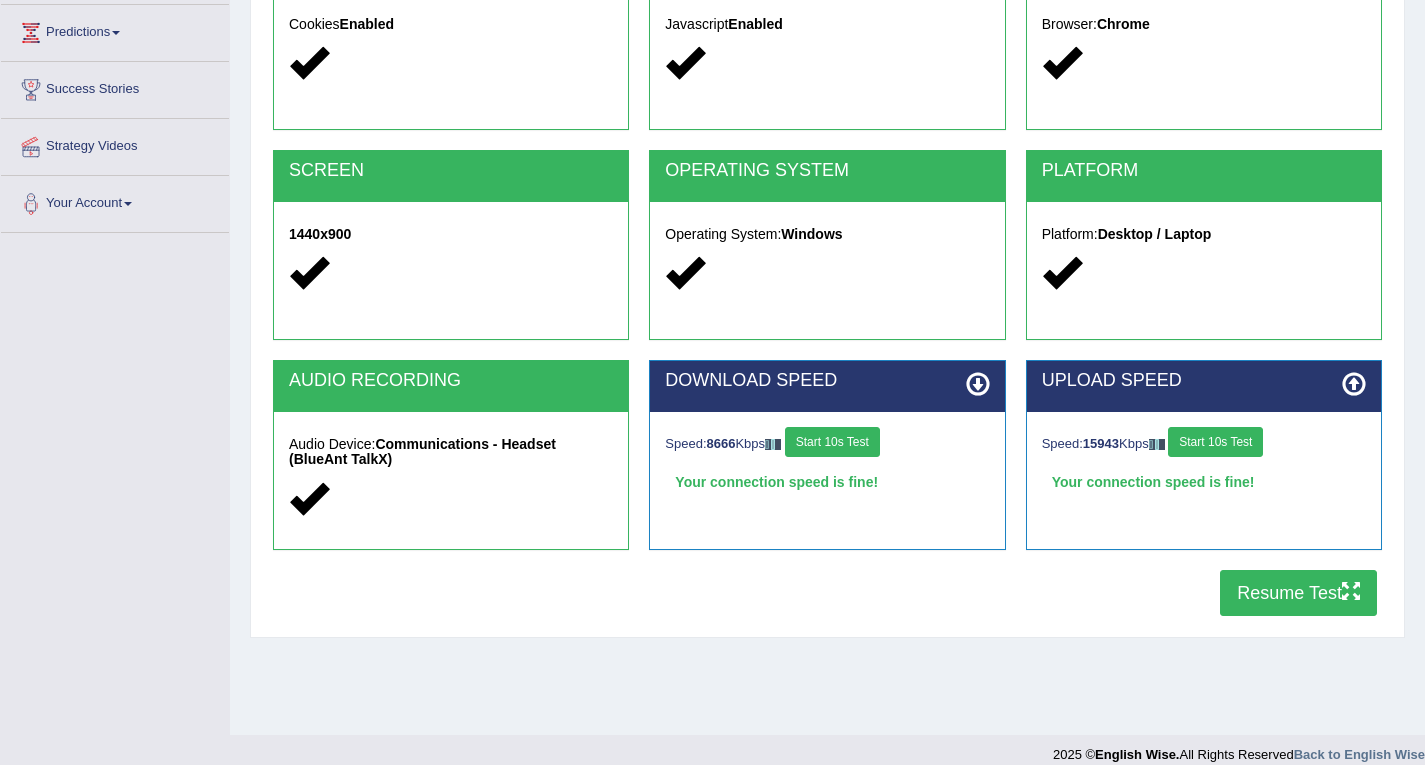 click on "Resume Test" at bounding box center (1298, 593) 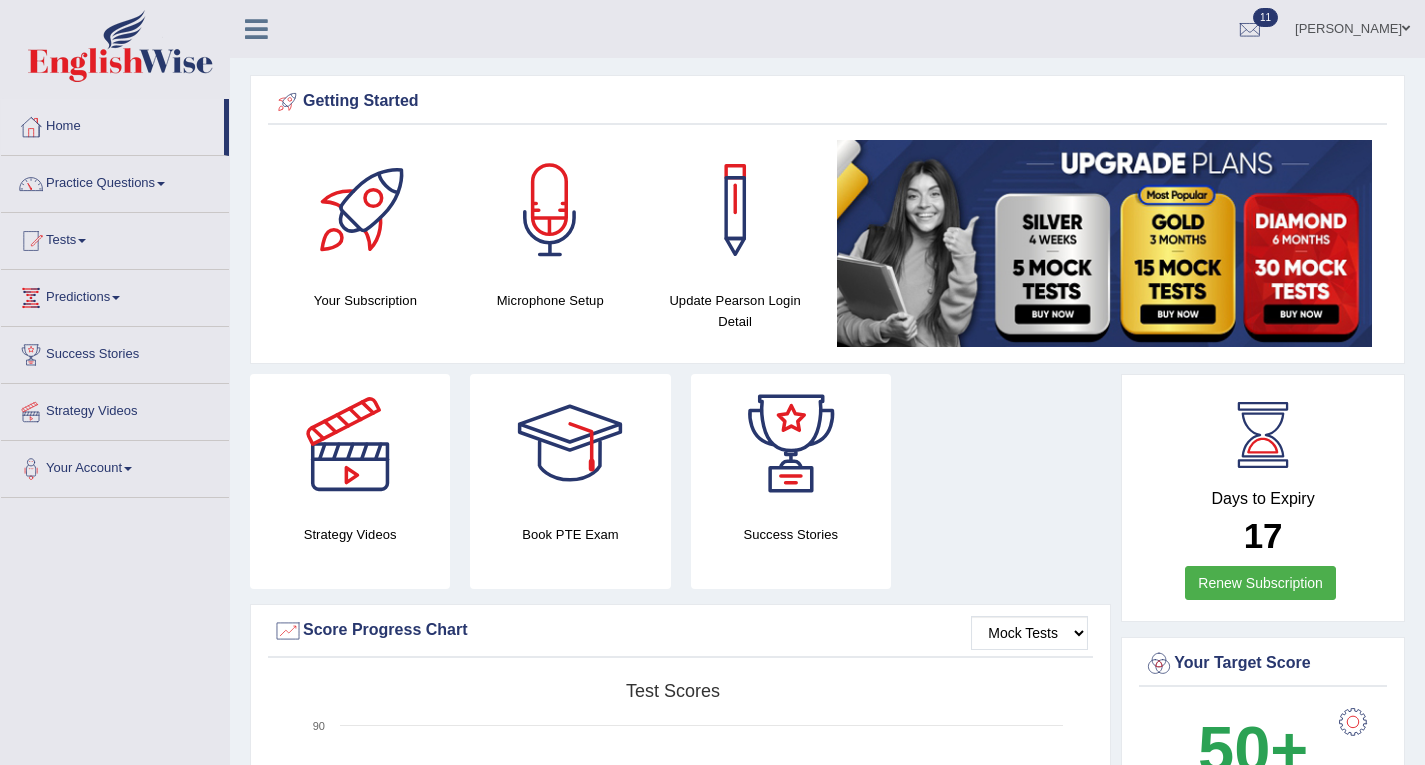 scroll, scrollTop: 0, scrollLeft: 0, axis: both 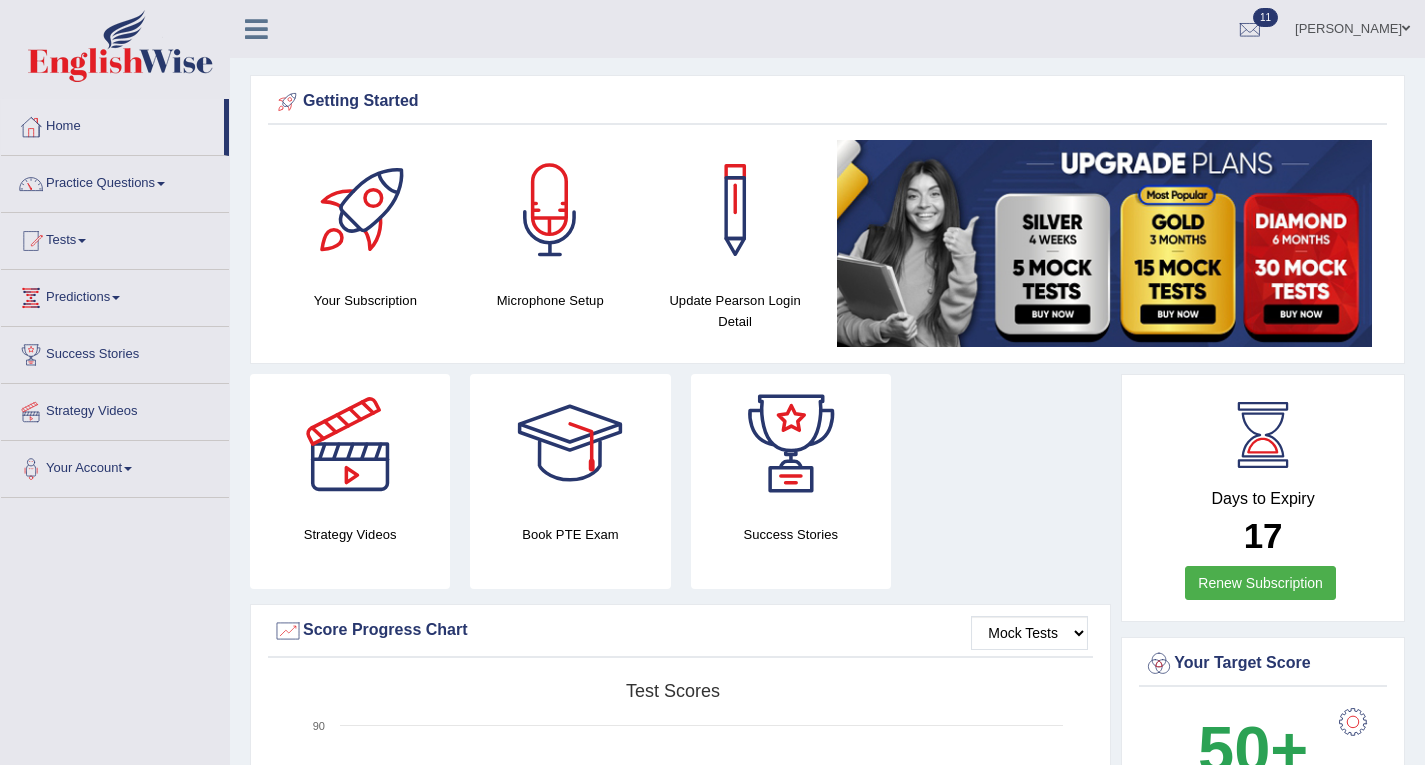 click on "Practice Questions" at bounding box center [115, 181] 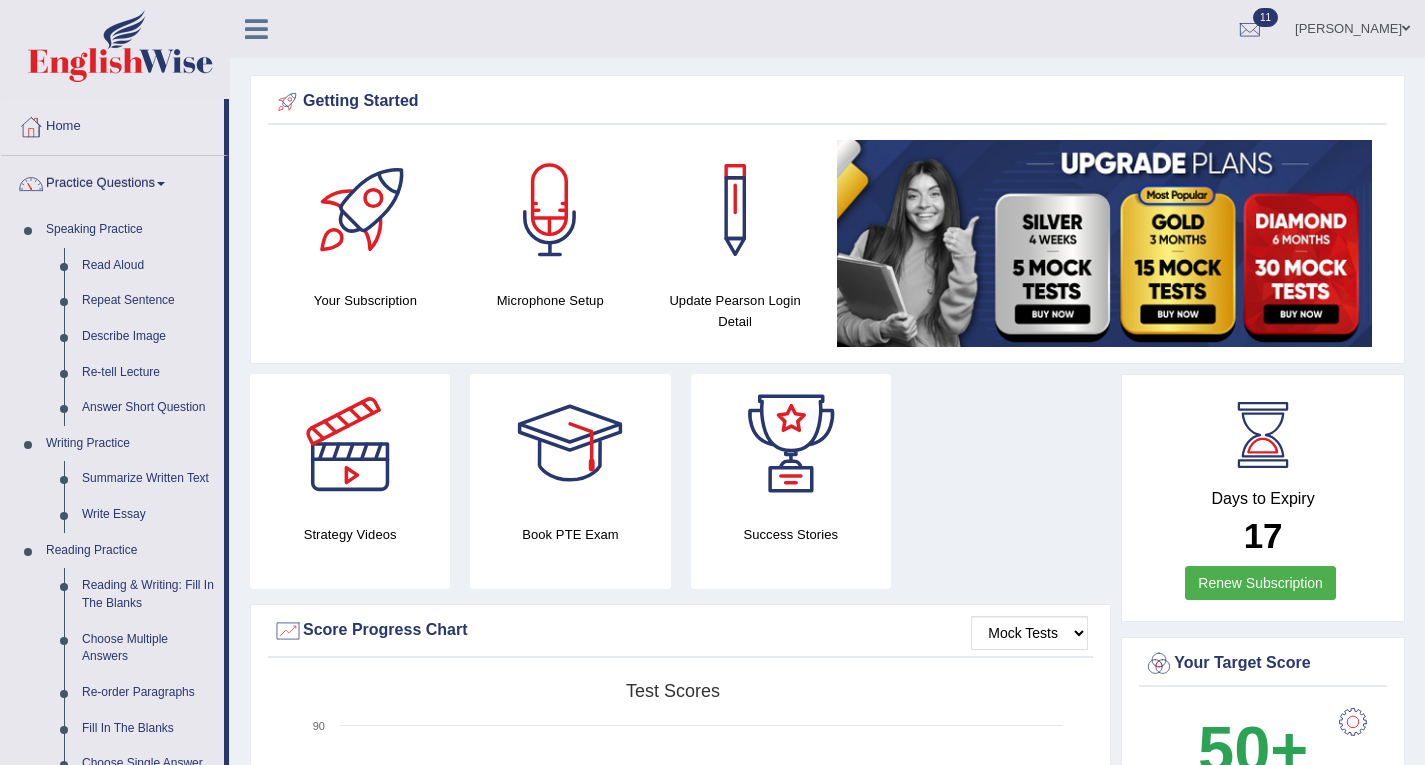 click on "Practice Questions" at bounding box center [112, 181] 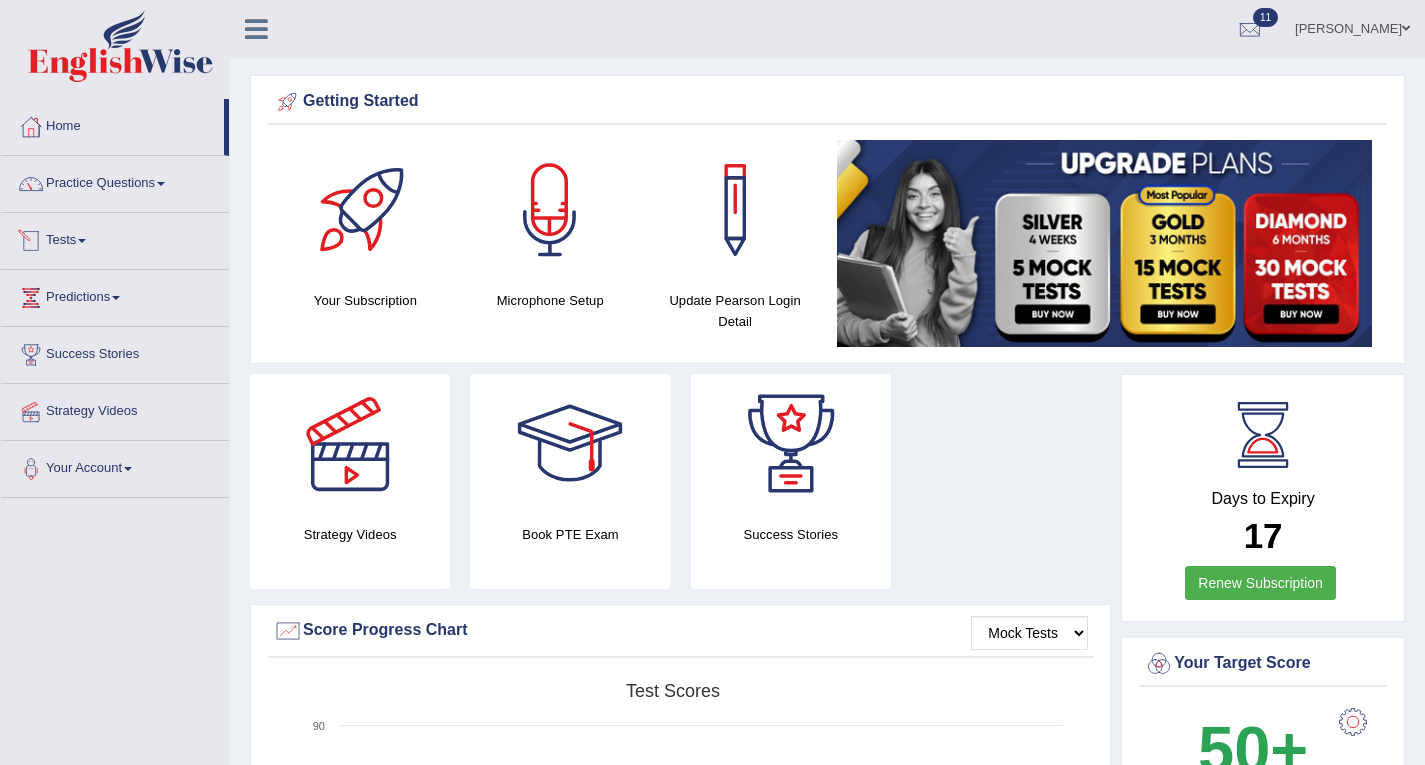 click on "Tests" at bounding box center [115, 238] 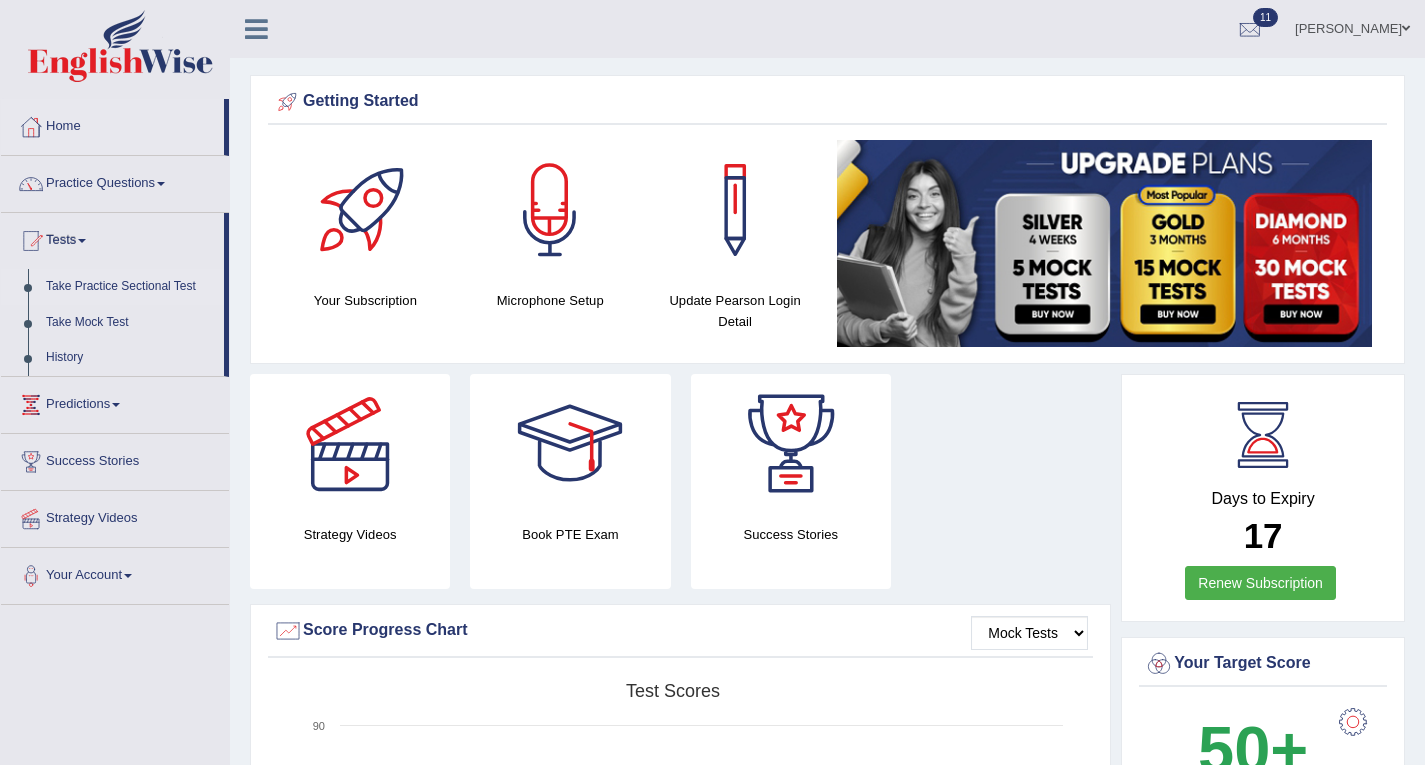 click on "Take Practice Sectional Test" at bounding box center [130, 287] 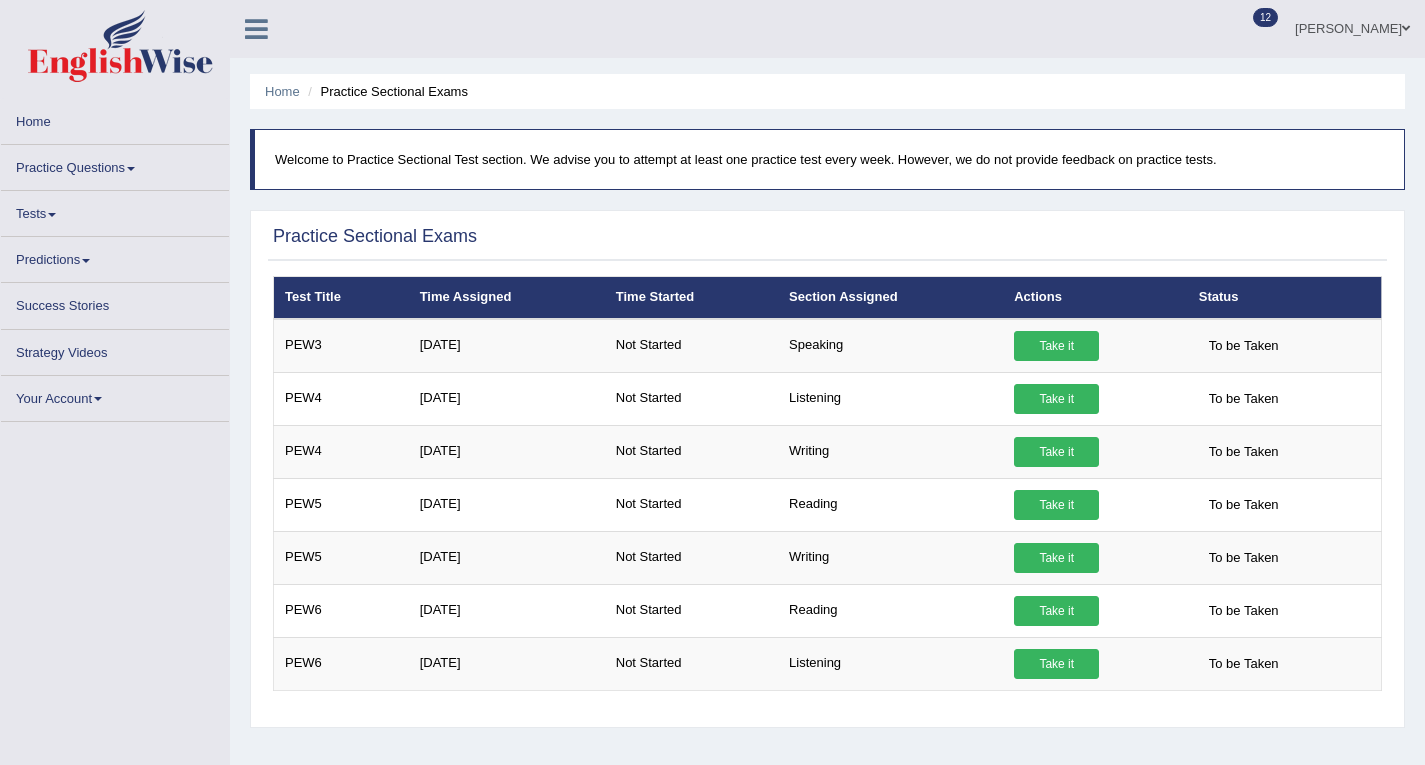 scroll, scrollTop: 0, scrollLeft: 0, axis: both 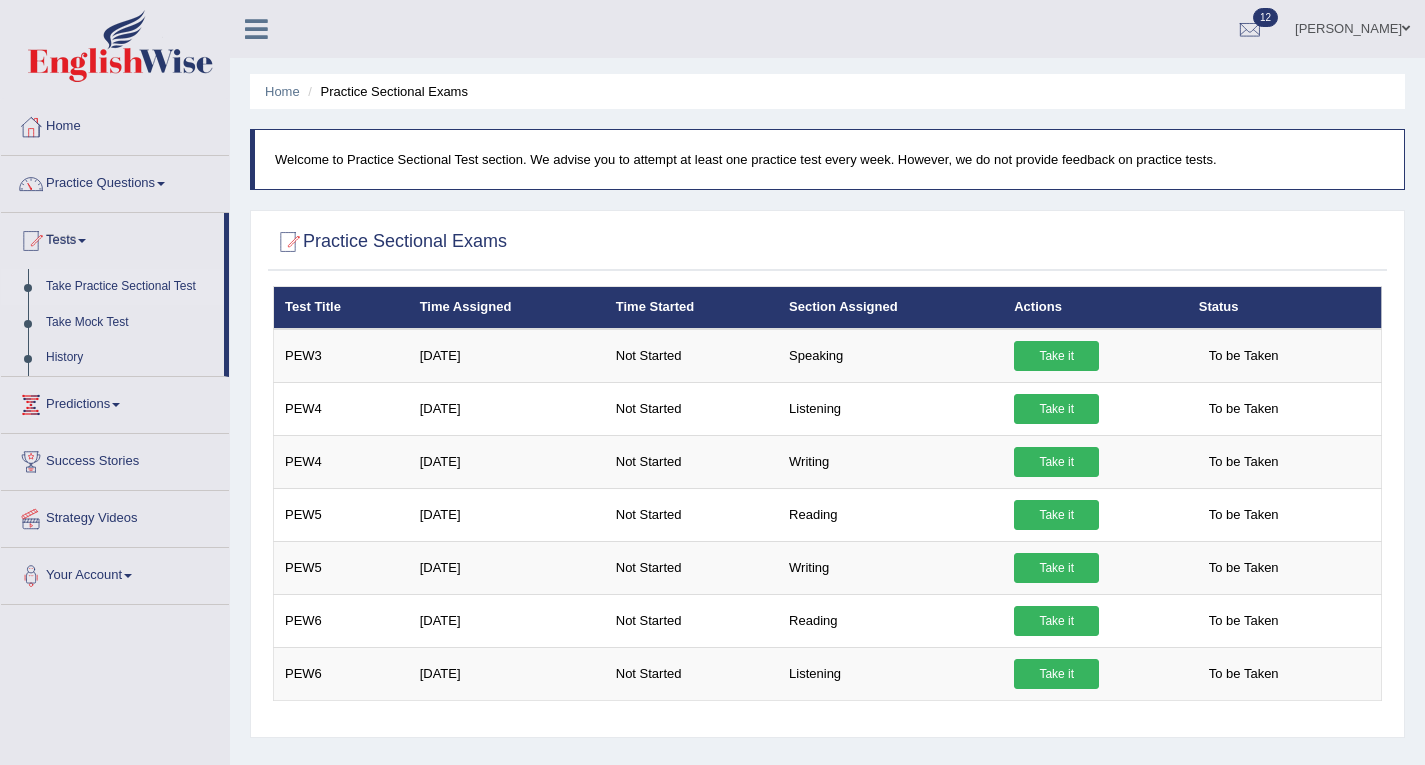 click on "Home" at bounding box center [115, 124] 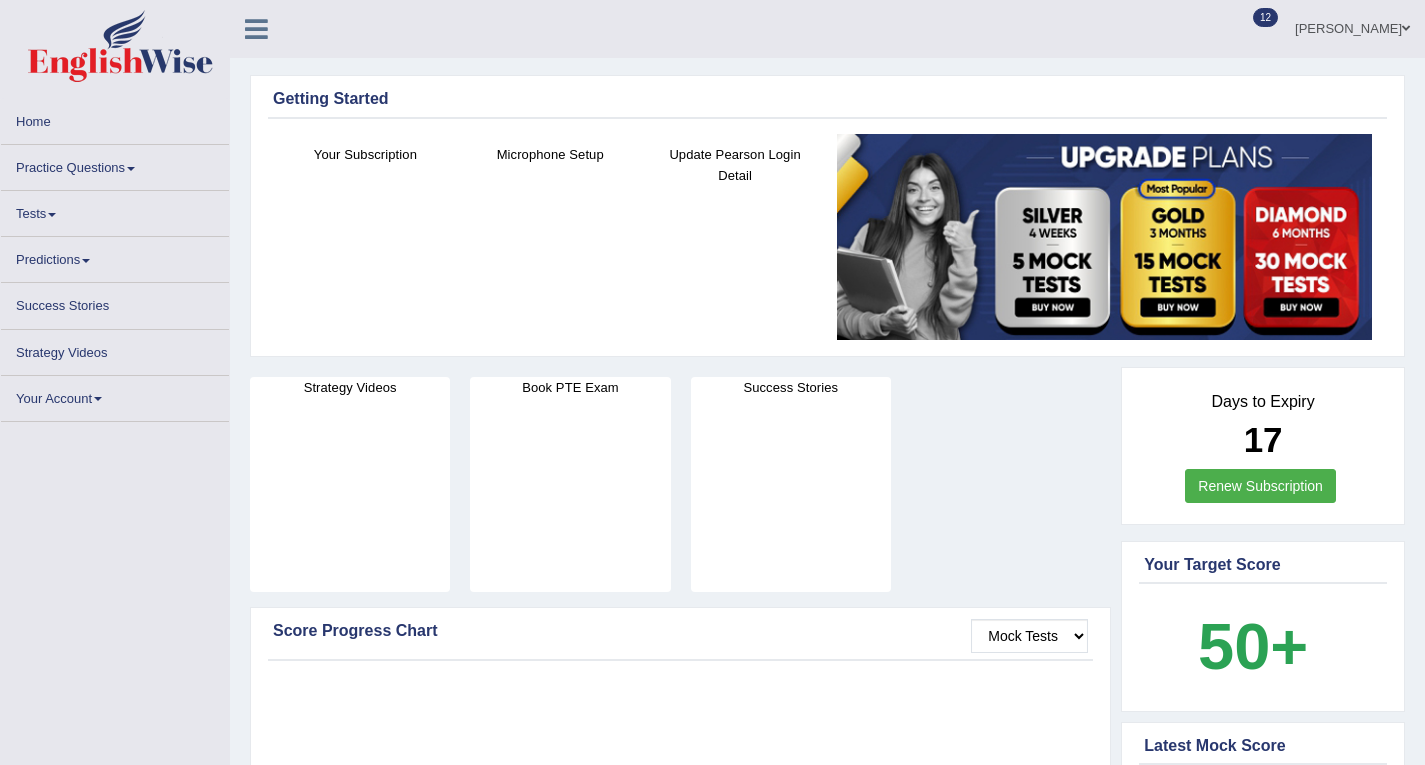 scroll, scrollTop: 0, scrollLeft: 0, axis: both 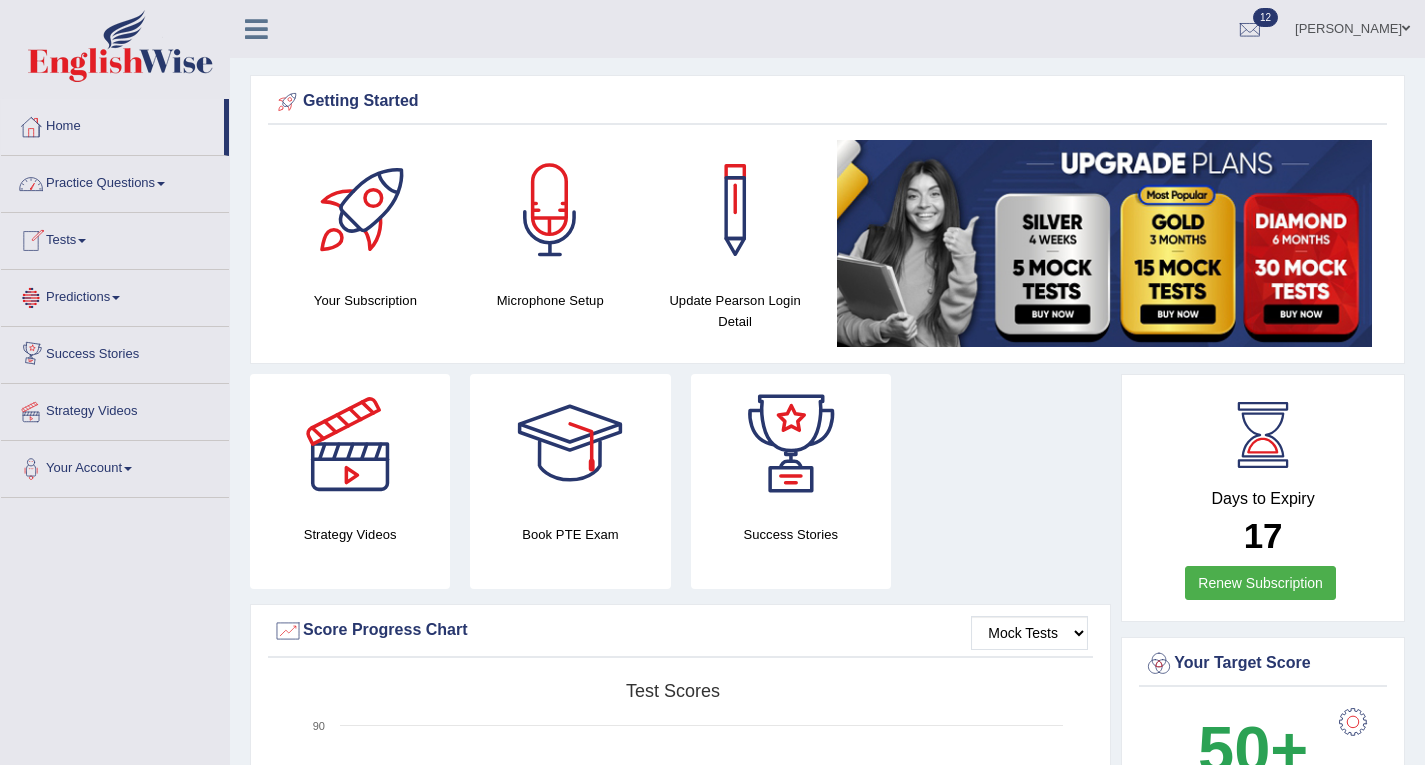 click on "Tests" at bounding box center (115, 238) 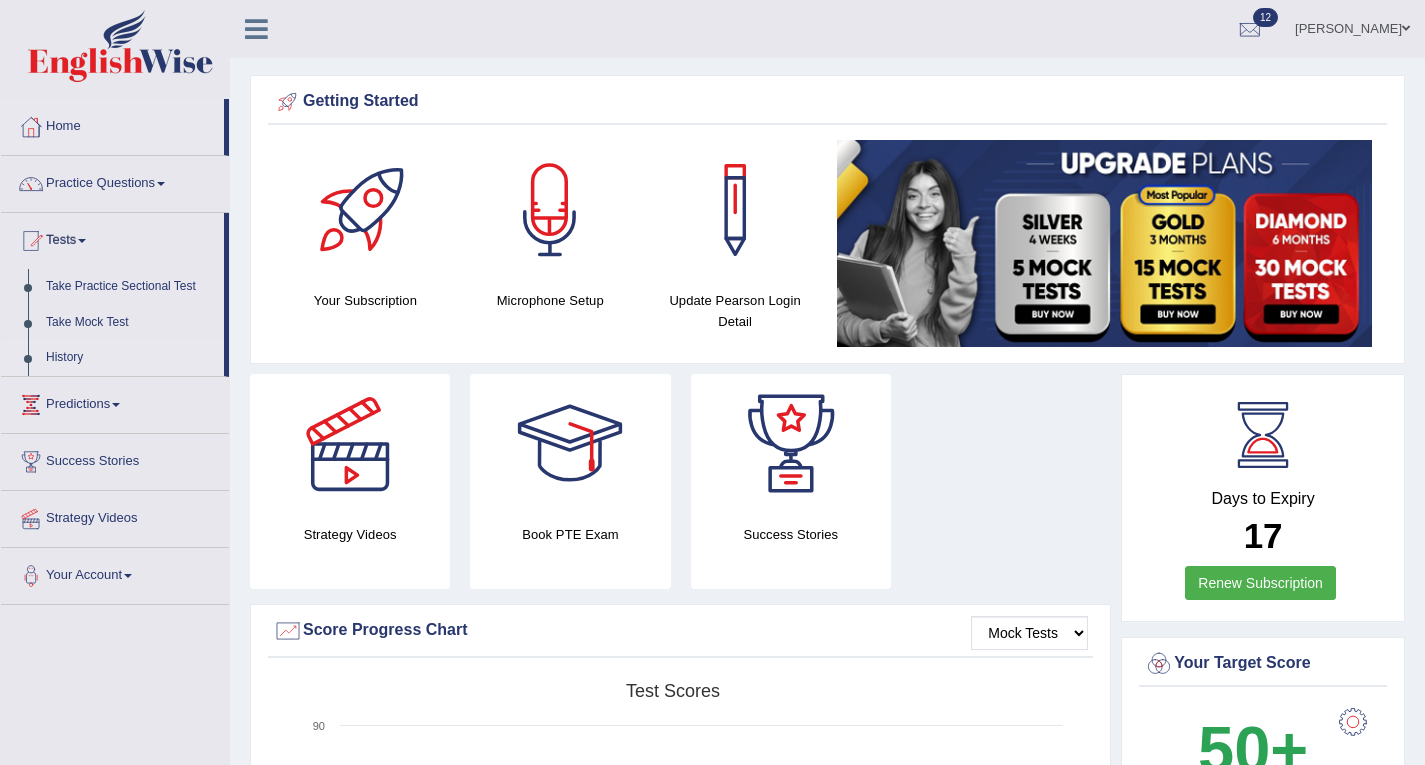 click on "History" at bounding box center (130, 358) 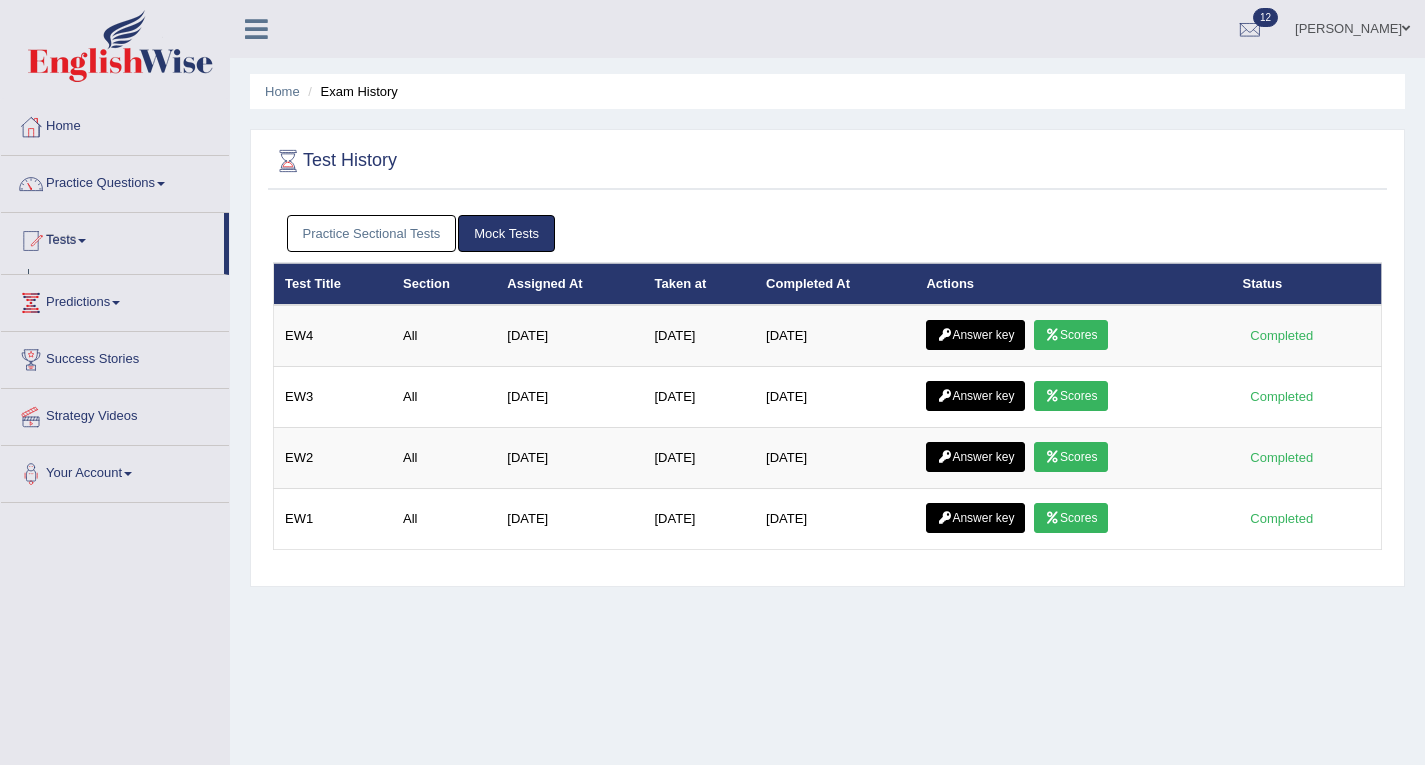 scroll, scrollTop: 0, scrollLeft: 0, axis: both 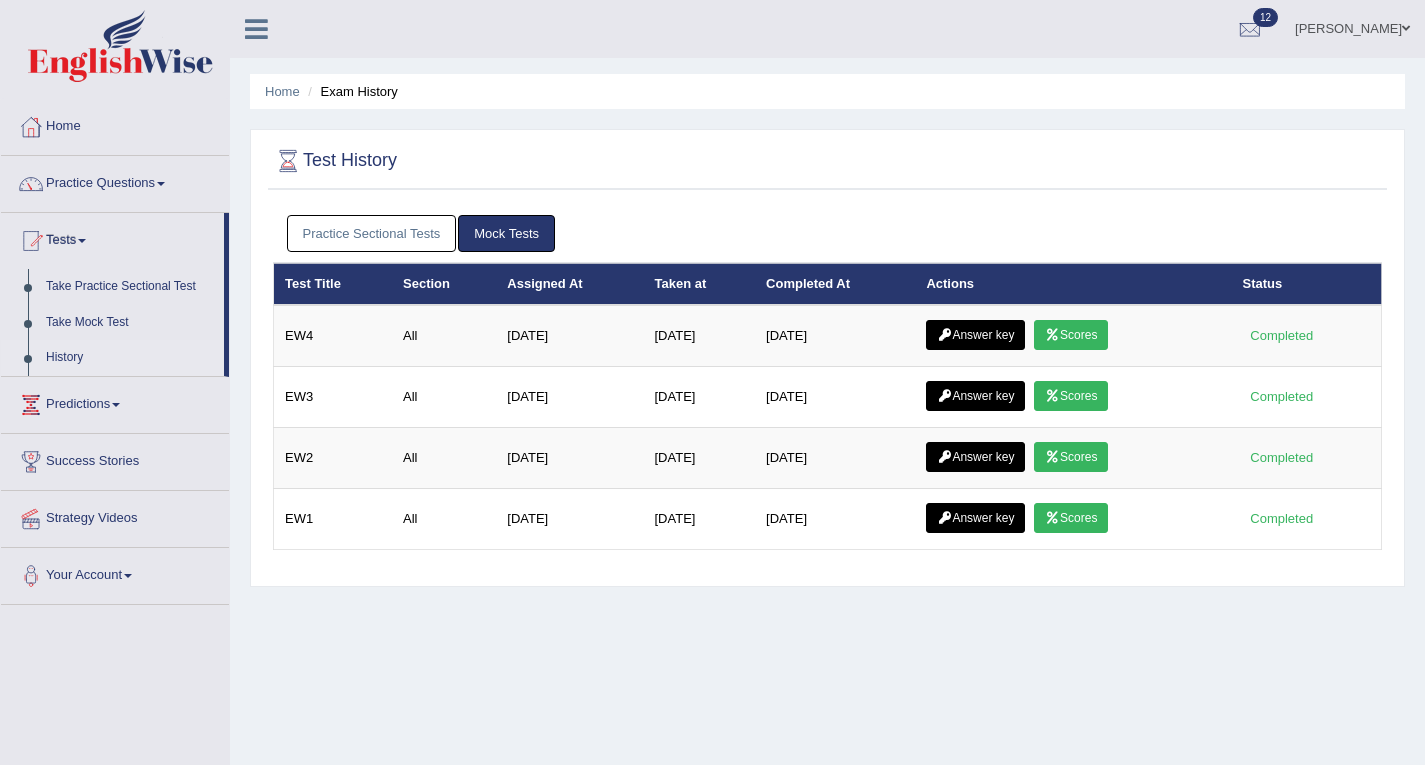 click on "Practice Sectional Tests" at bounding box center [372, 233] 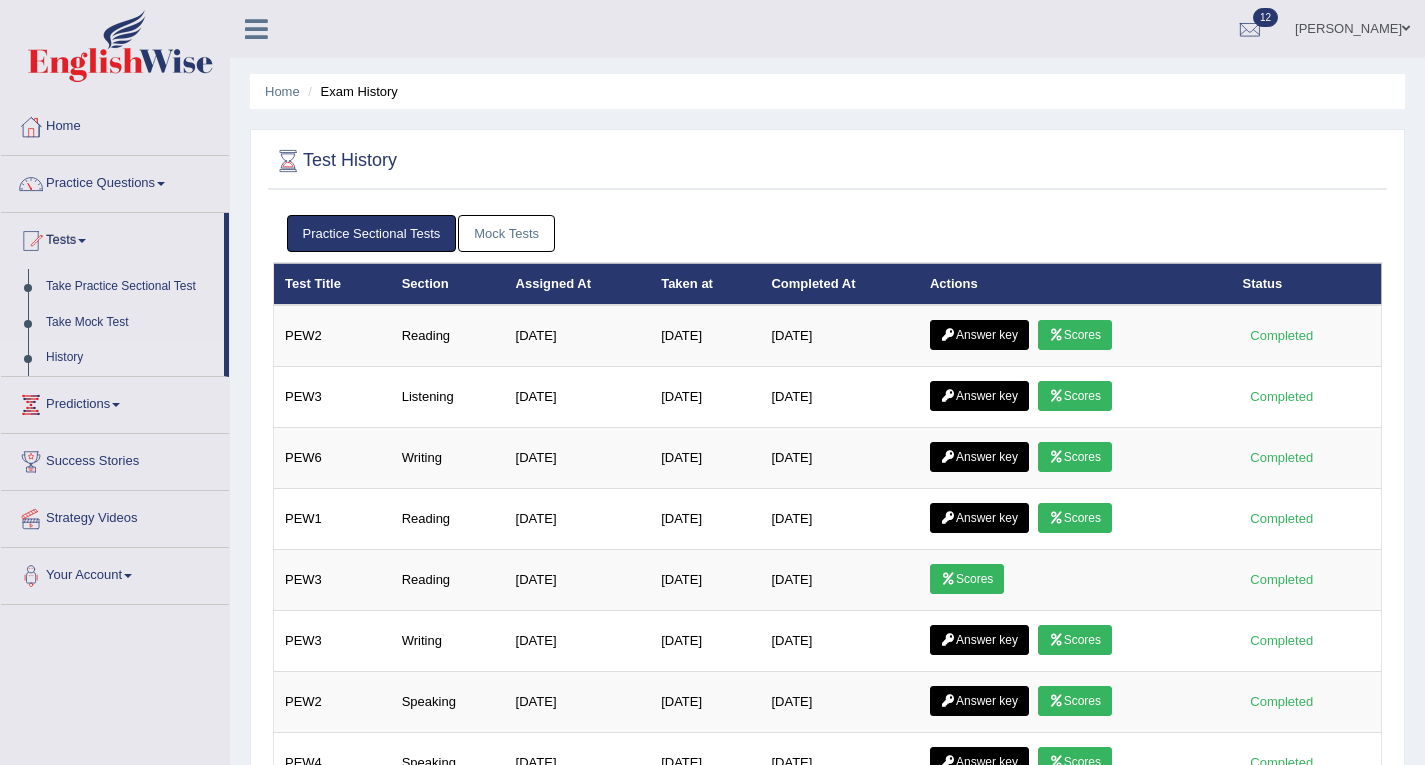 click on "Mock Tests" at bounding box center [506, 233] 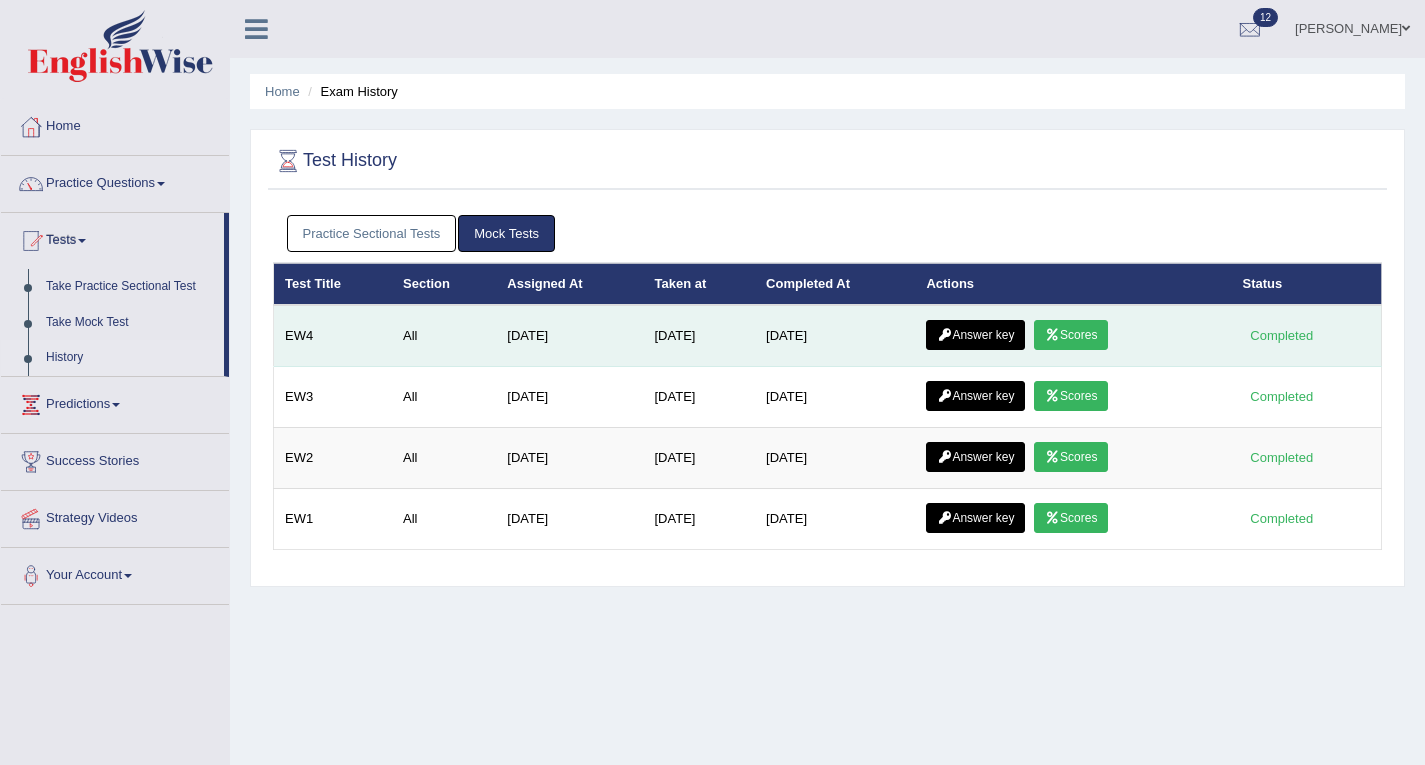 click on "Answer key" at bounding box center (975, 335) 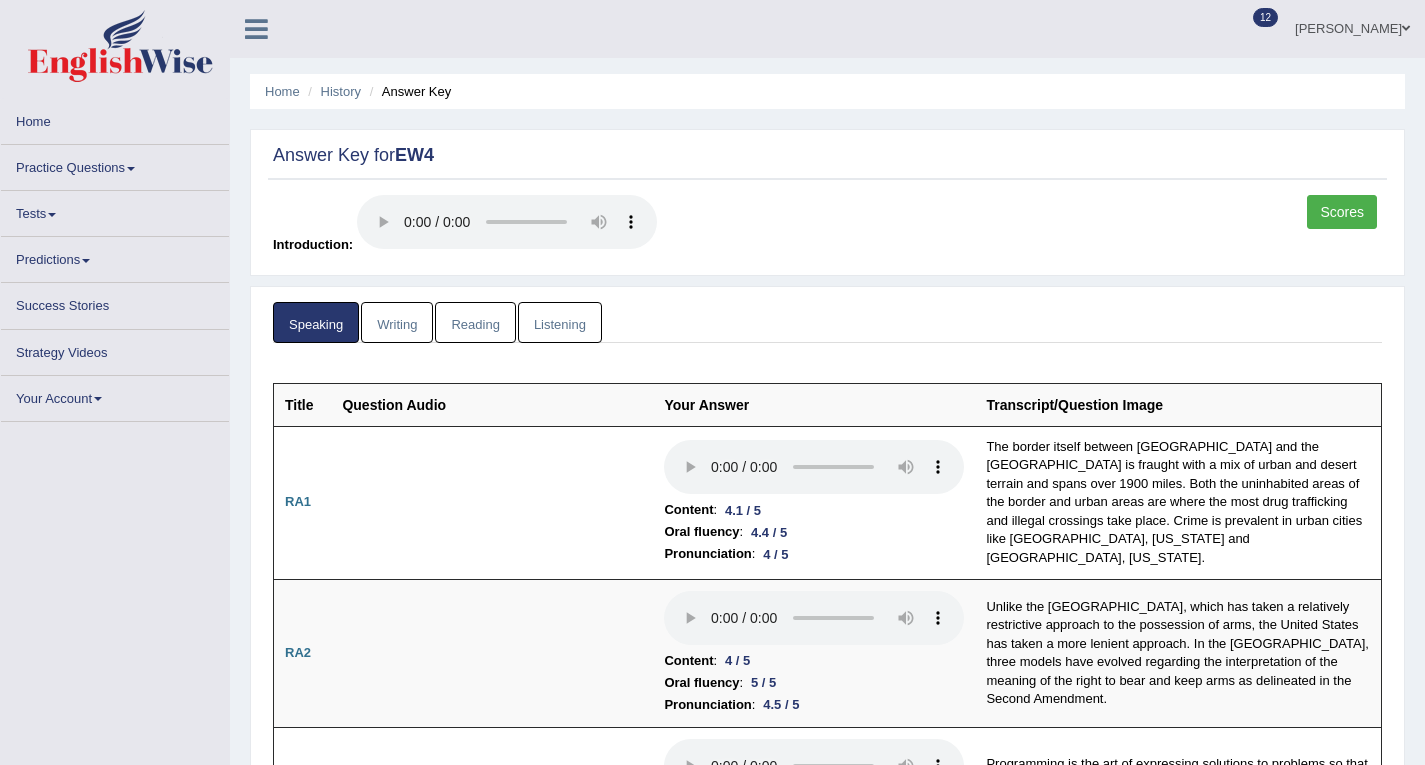 scroll, scrollTop: 0, scrollLeft: 0, axis: both 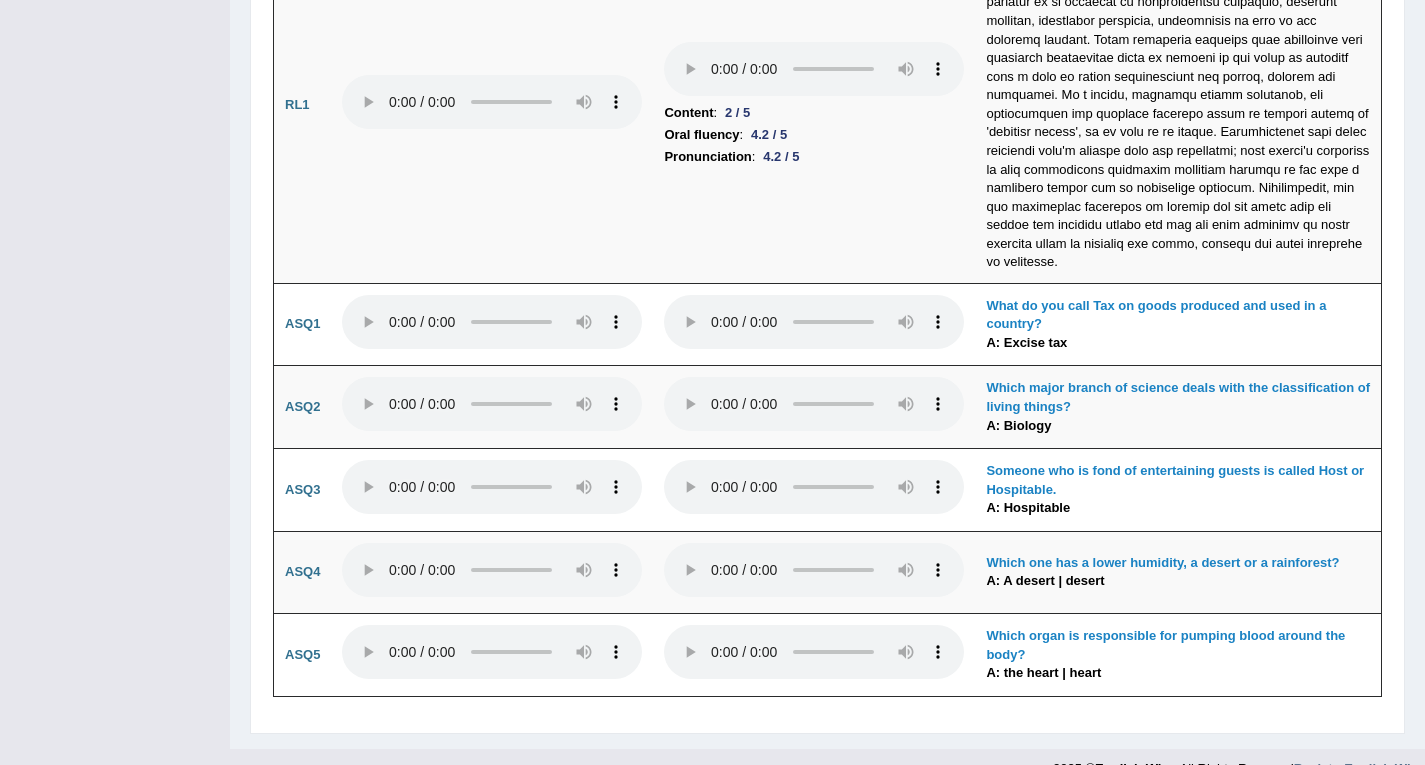 drag, startPoint x: 1439, startPoint y: 82, endPoint x: 1422, endPoint y: 812, distance: 730.19794 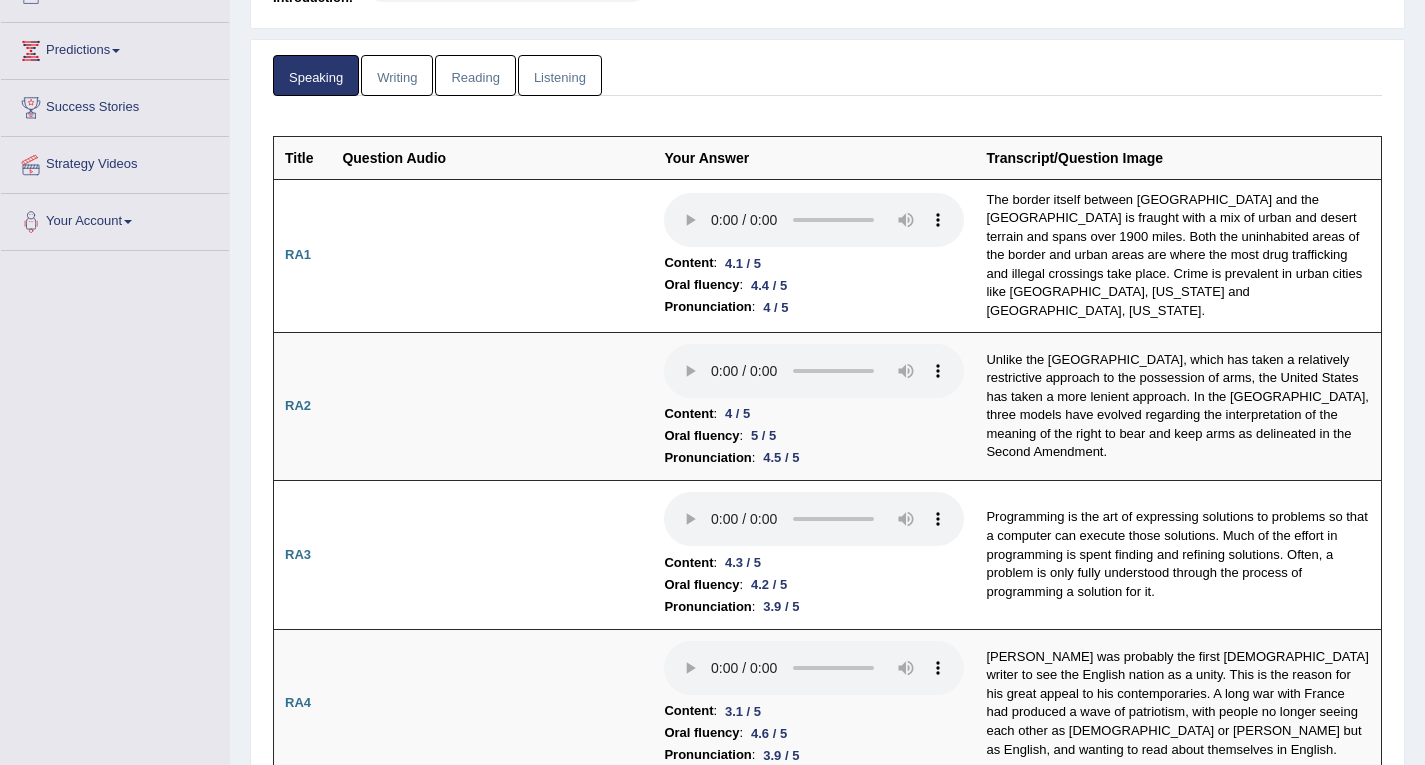 scroll, scrollTop: 73, scrollLeft: 0, axis: vertical 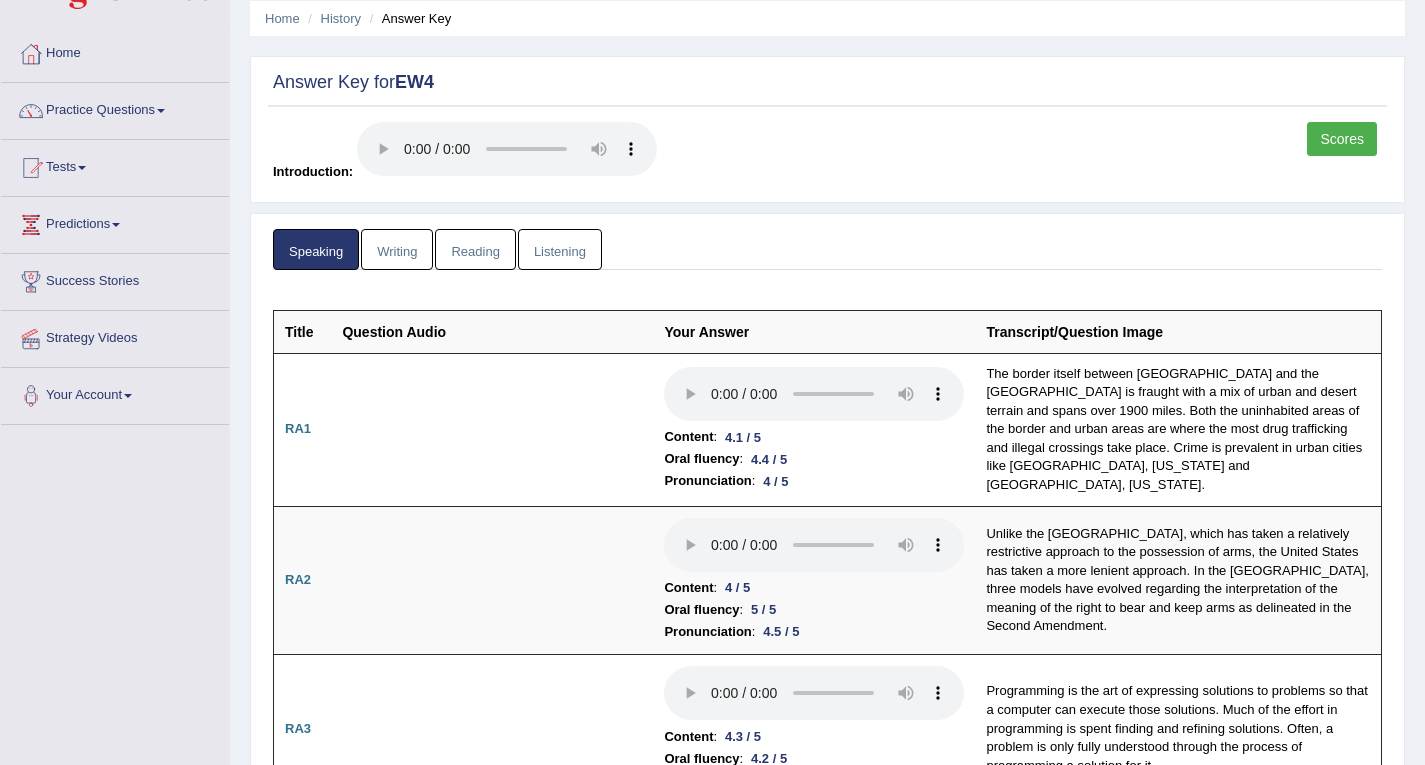 click on "Scores" at bounding box center (1342, 139) 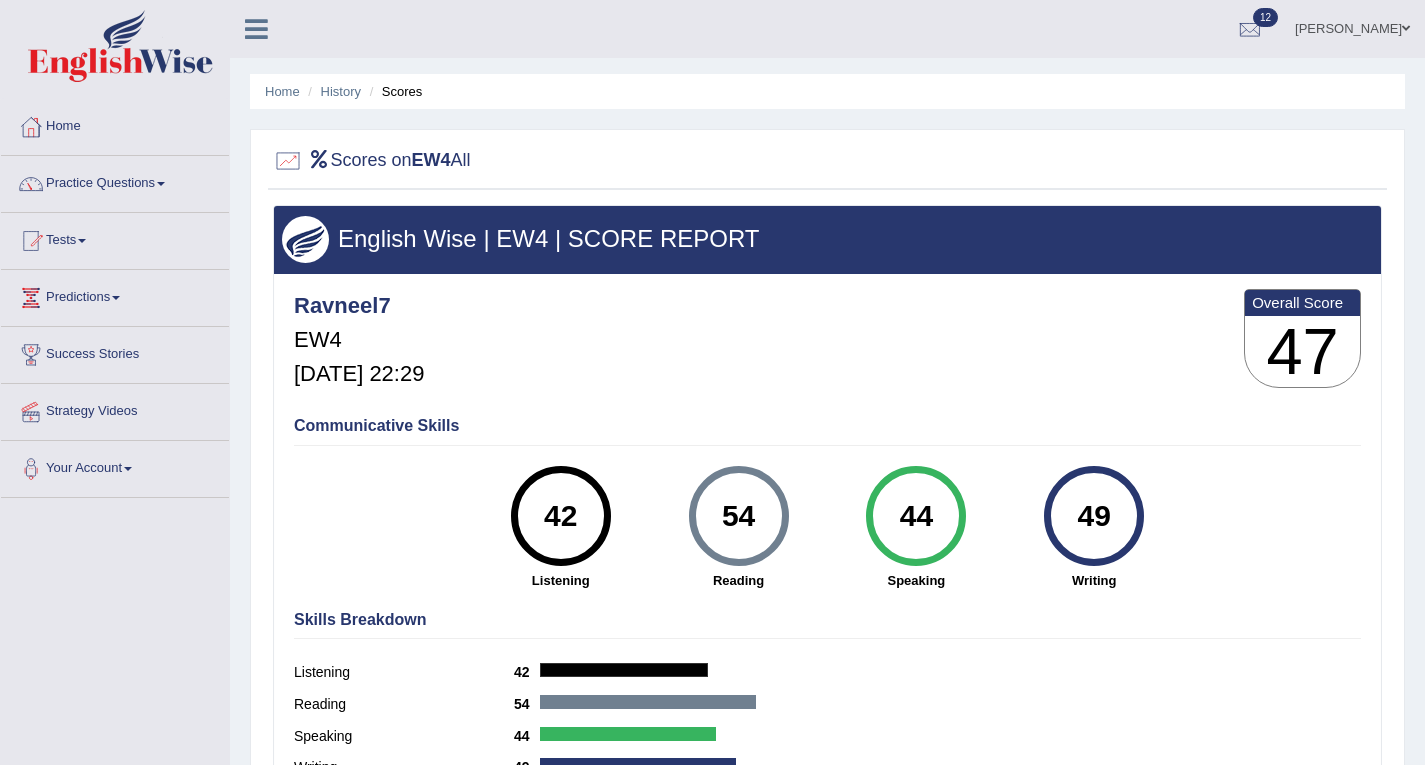 scroll, scrollTop: 0, scrollLeft: 0, axis: both 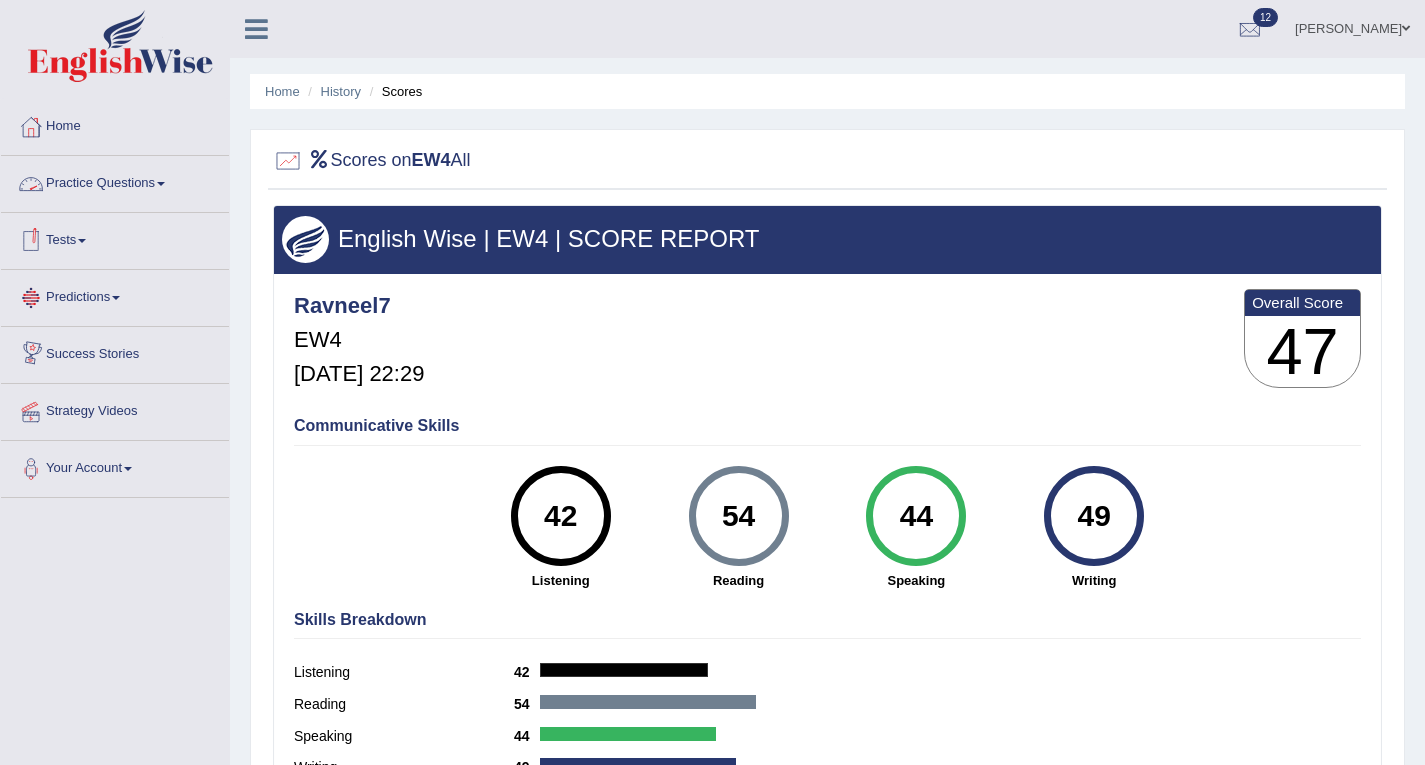 click on "Practice Questions" at bounding box center (115, 181) 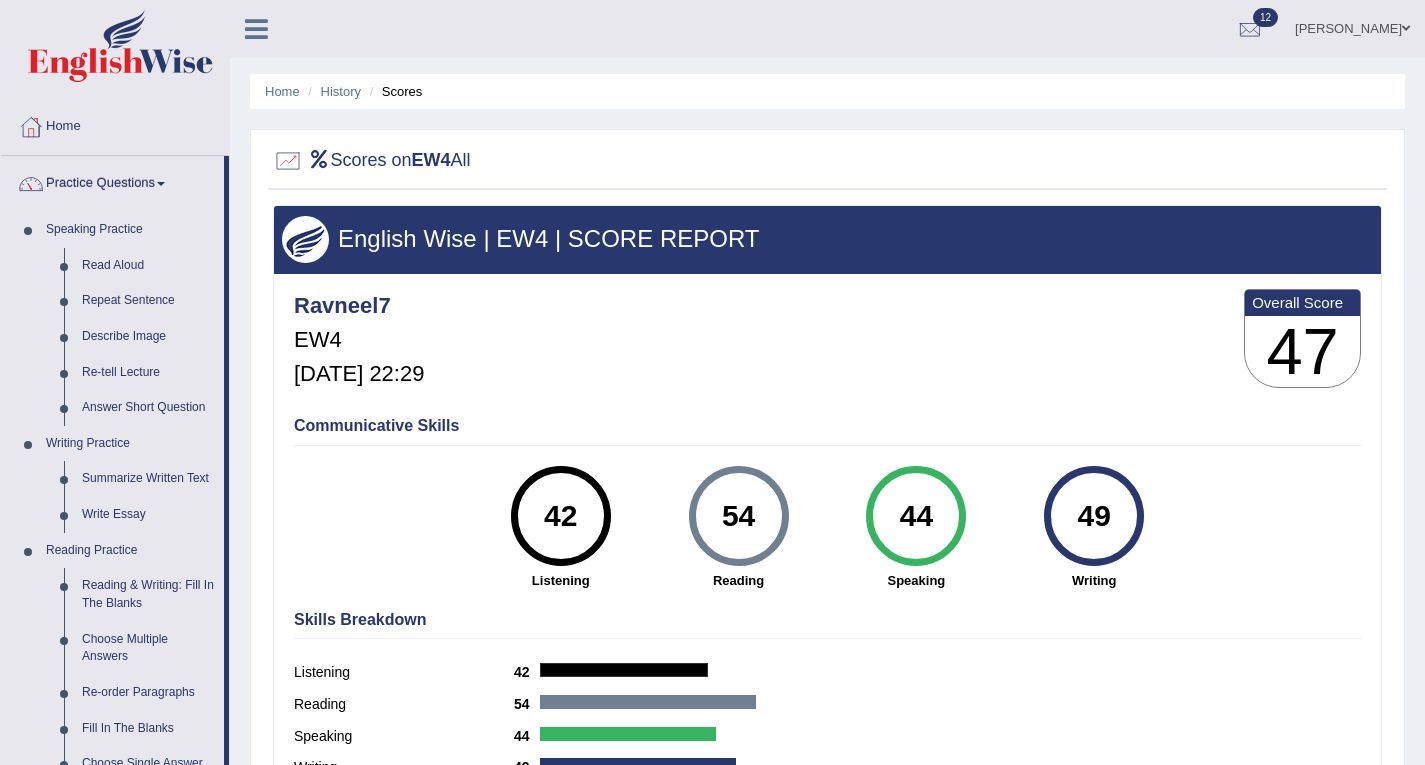 click on "42" at bounding box center [560, 516] 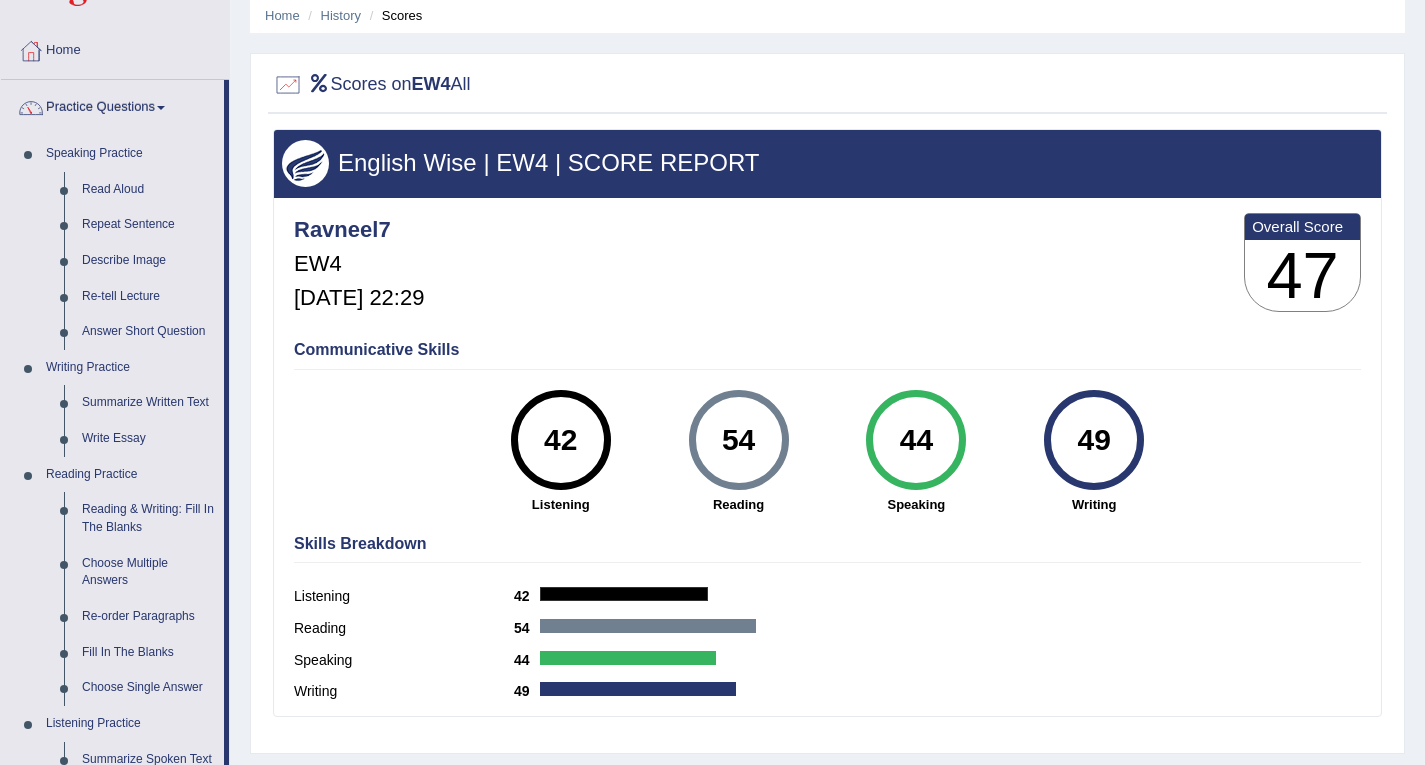 scroll, scrollTop: 0, scrollLeft: 0, axis: both 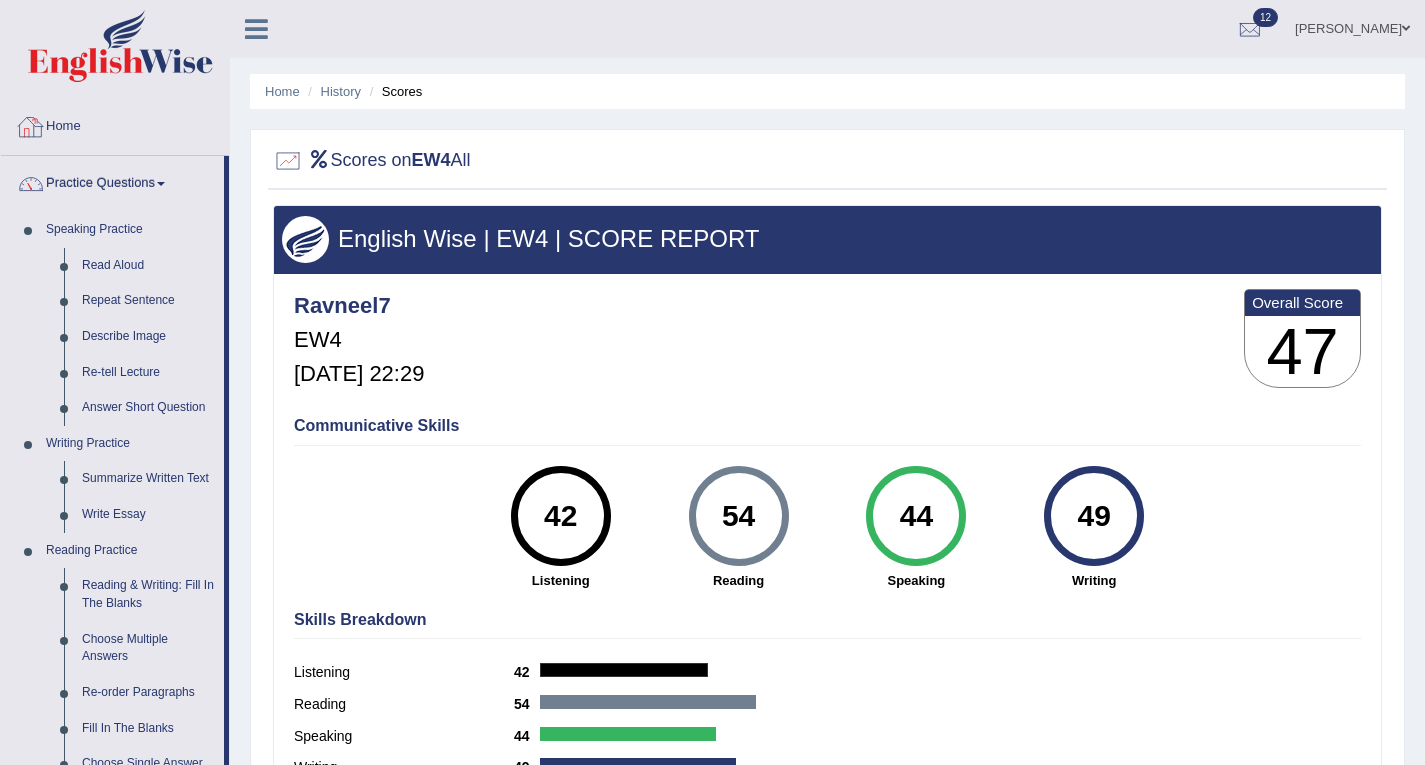 click on "Home" at bounding box center (115, 124) 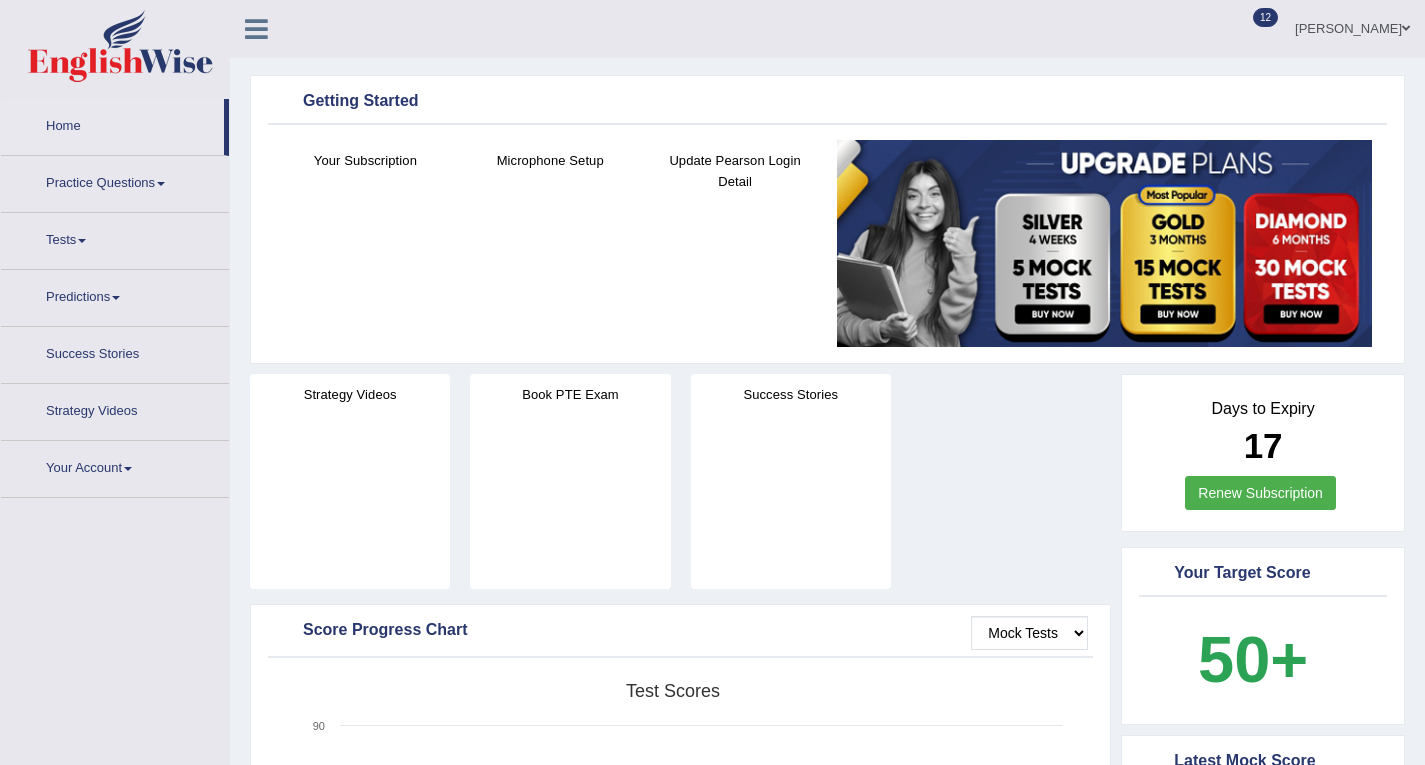 scroll, scrollTop: 0, scrollLeft: 0, axis: both 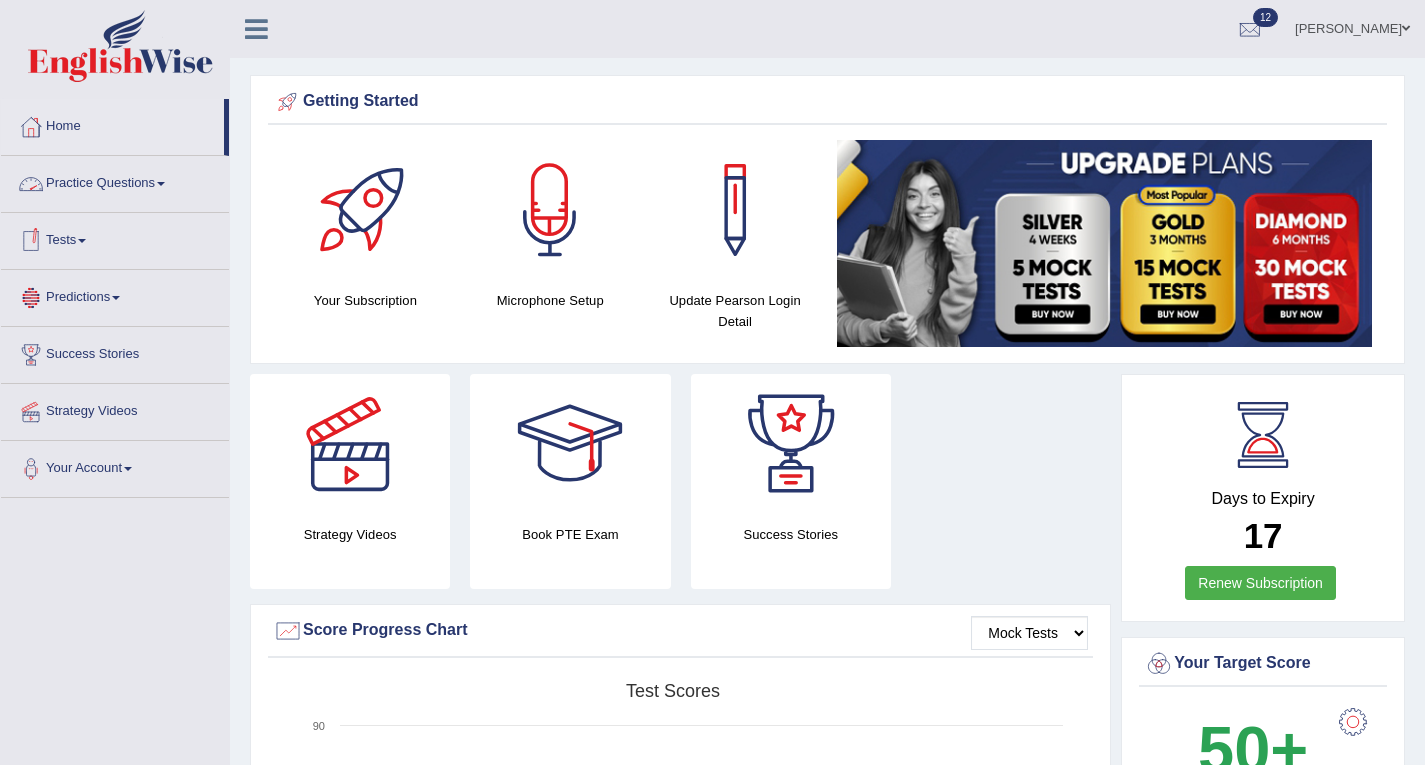 click on "Tests" at bounding box center [115, 238] 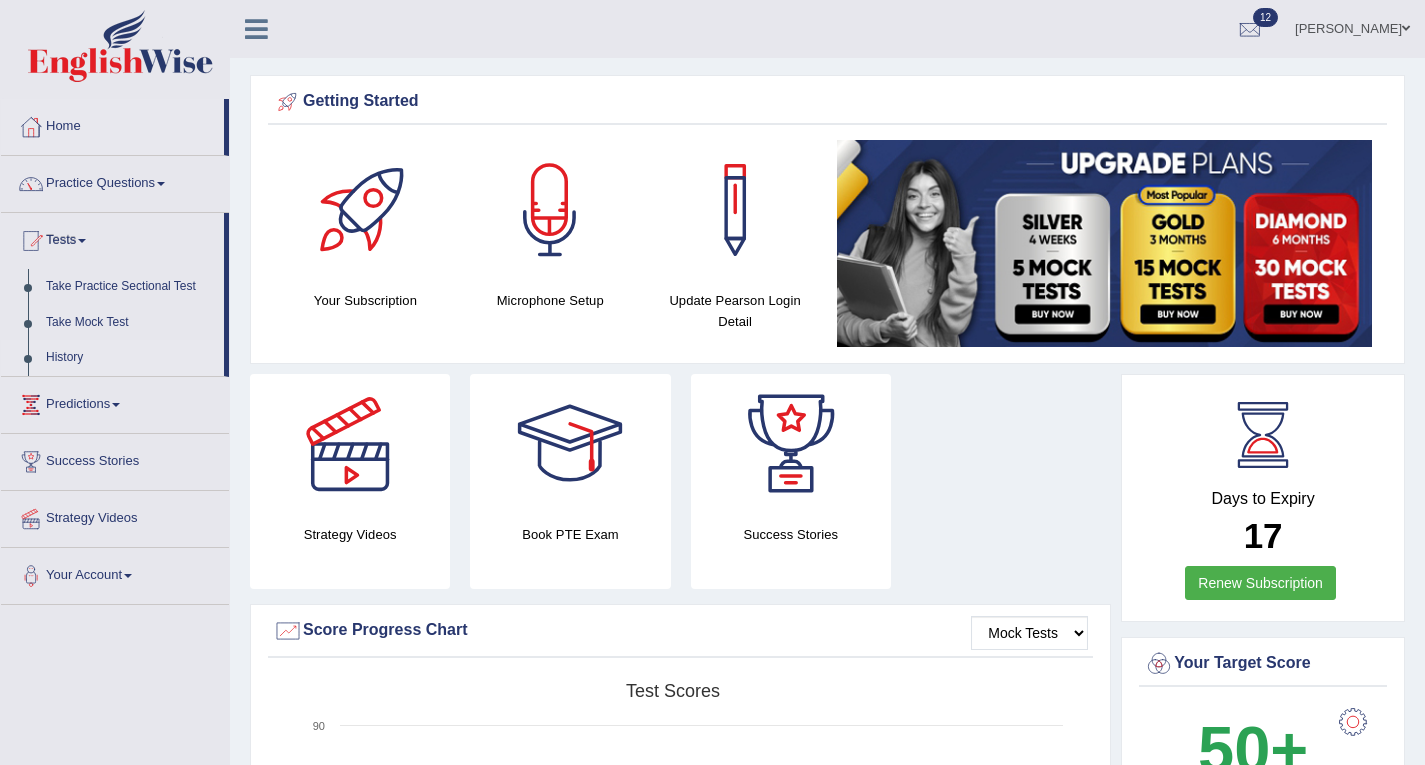 click on "History" at bounding box center [130, 358] 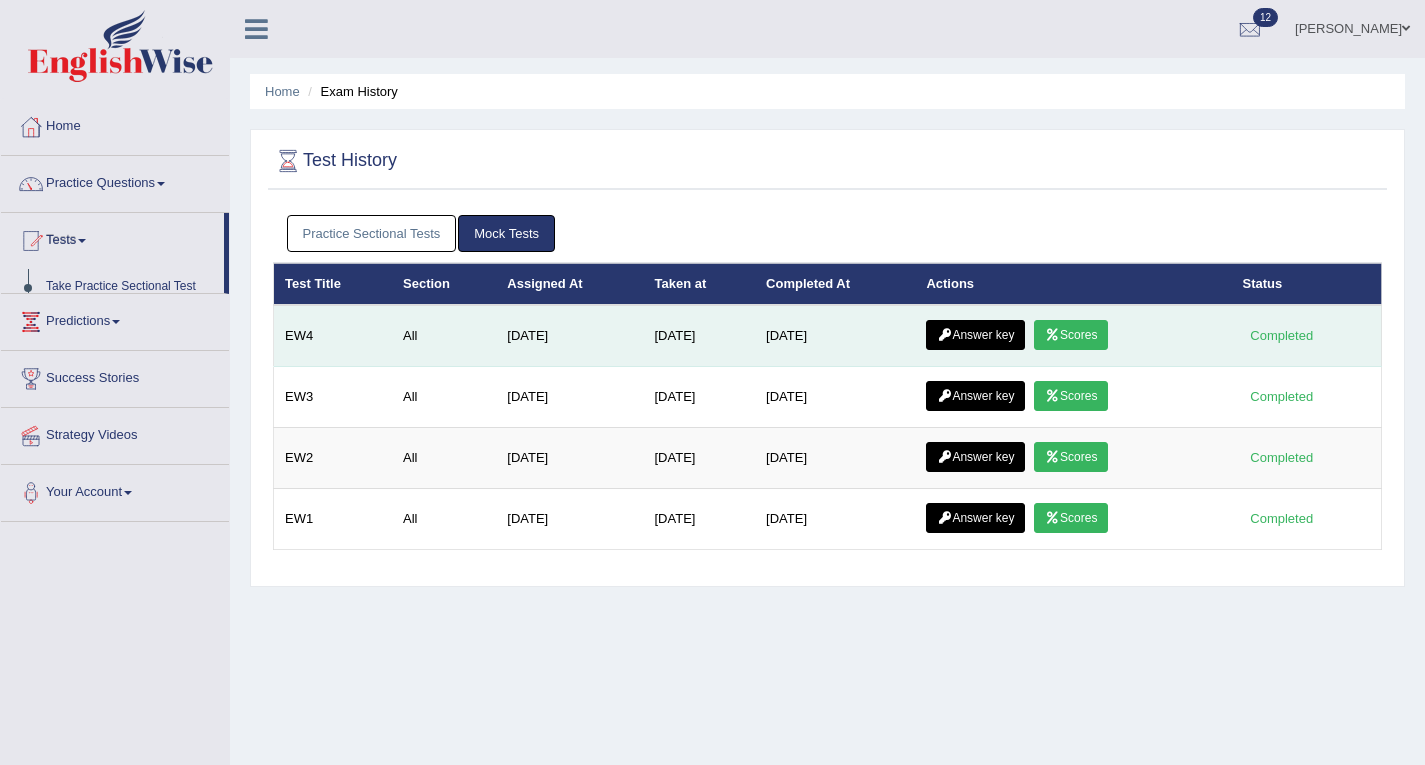 scroll, scrollTop: 0, scrollLeft: 0, axis: both 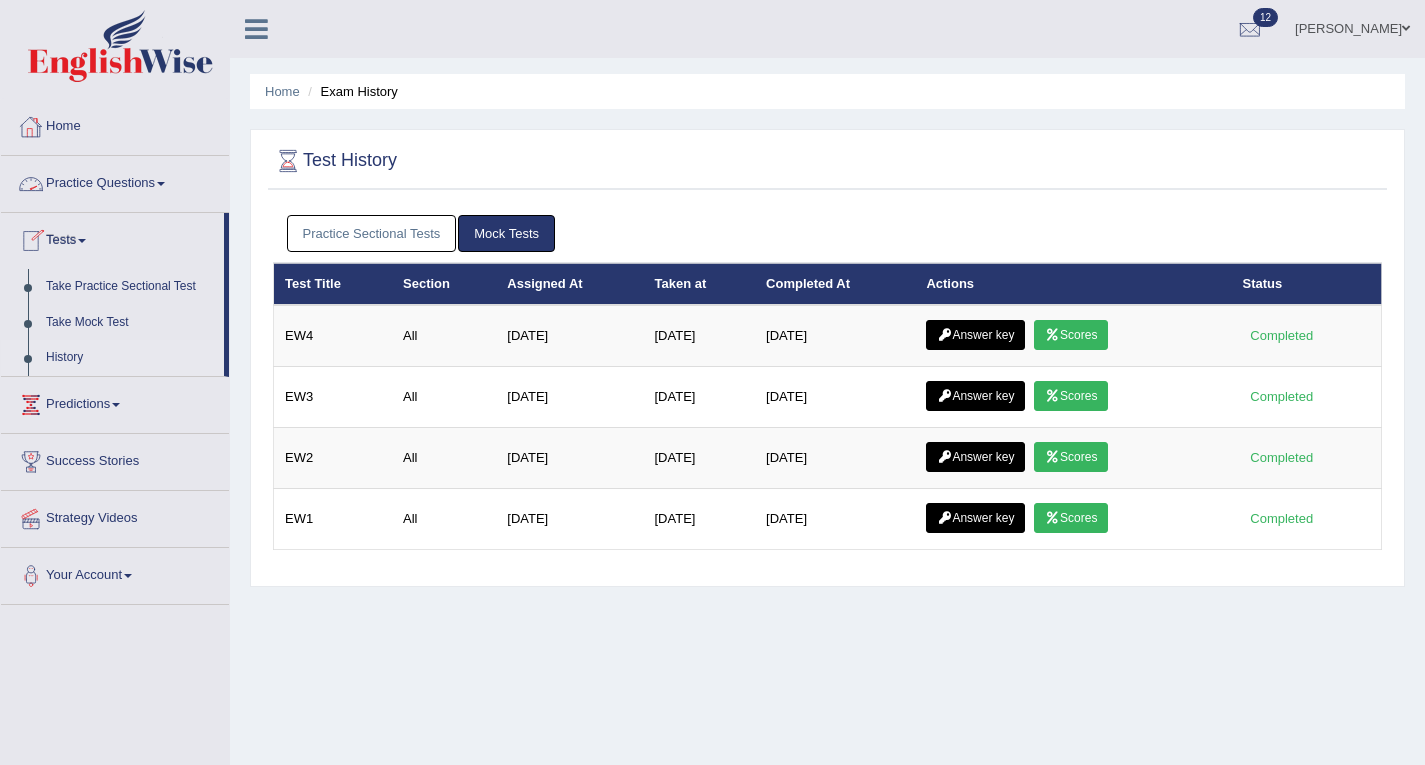 click on "Home" at bounding box center [115, 124] 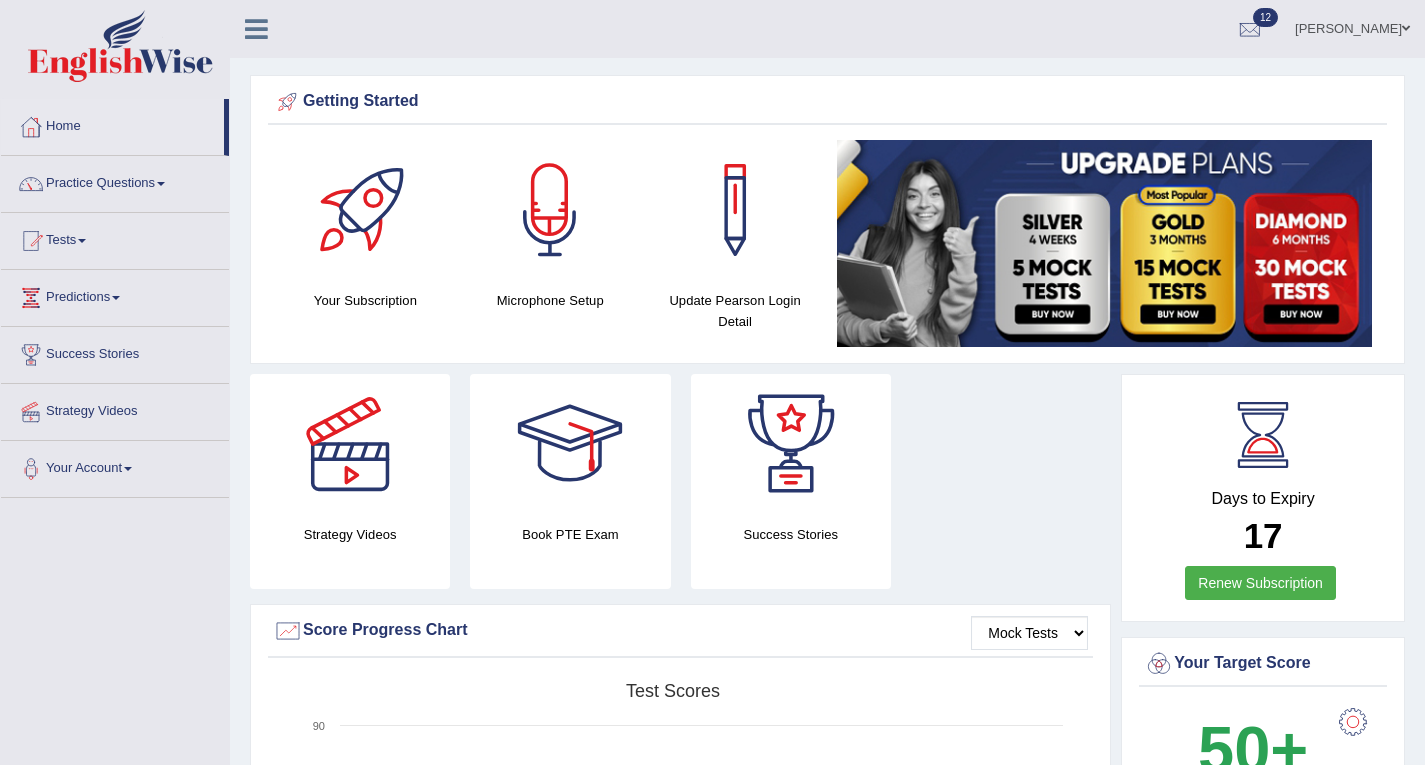 scroll, scrollTop: 0, scrollLeft: 0, axis: both 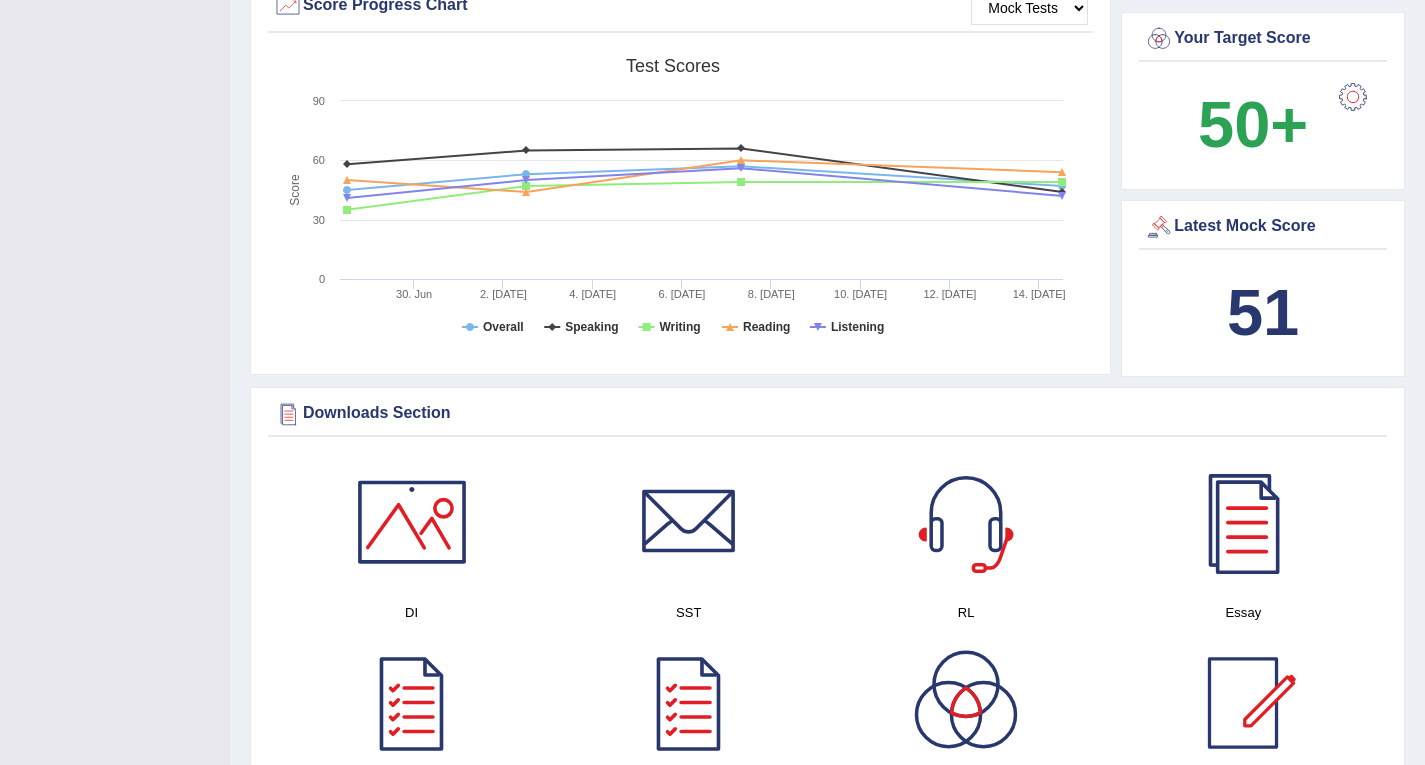 click on "Latest Mock Score" at bounding box center (1263, 227) 